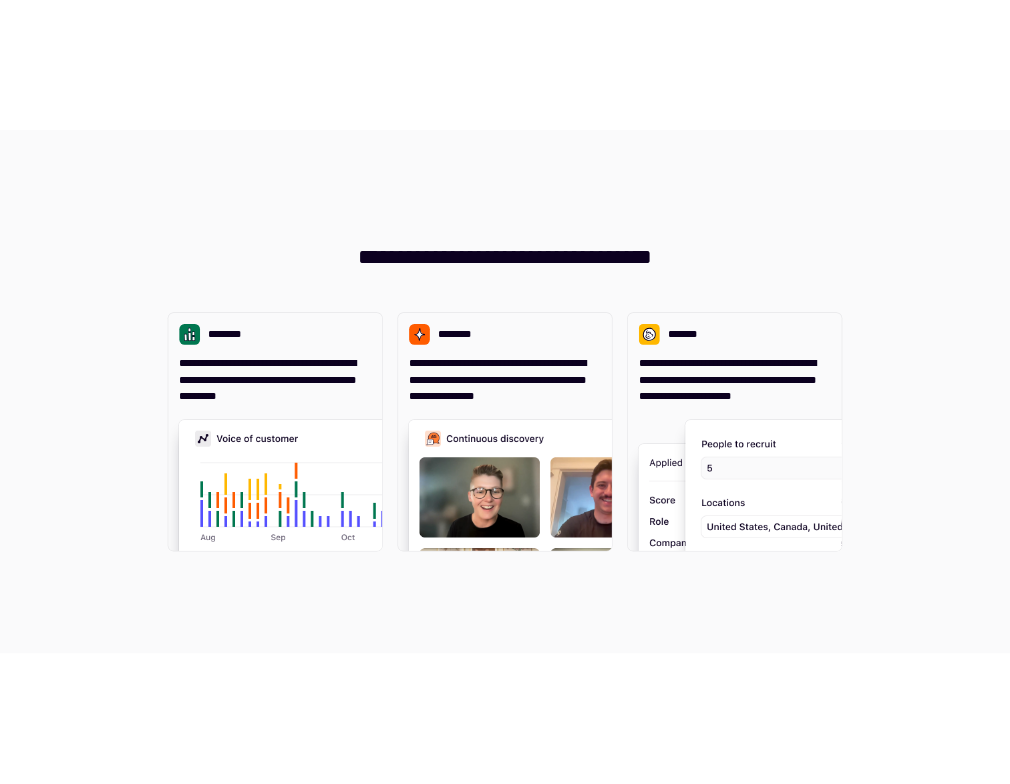 scroll, scrollTop: 0, scrollLeft: 0, axis: both 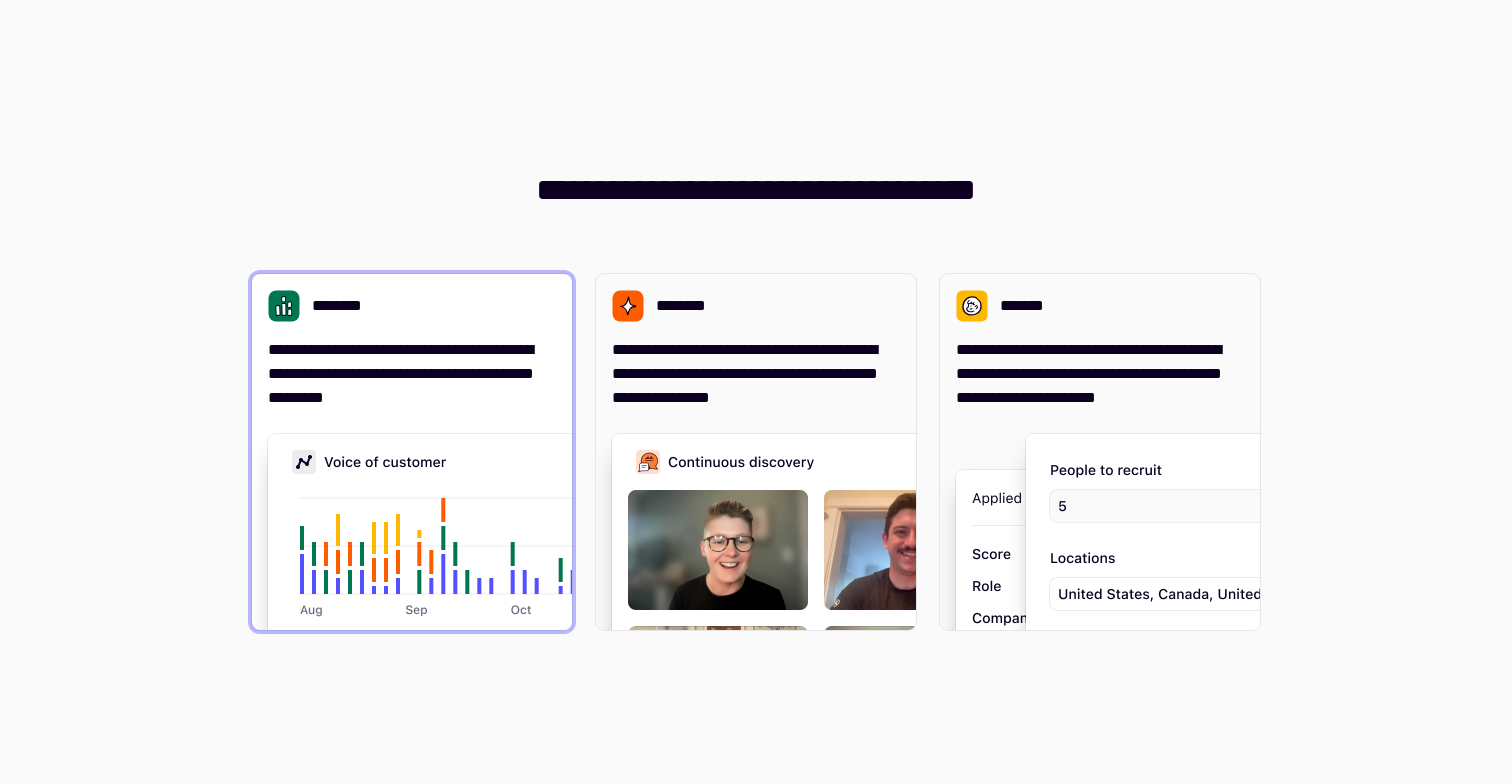 click at bounding box center (568, 634) 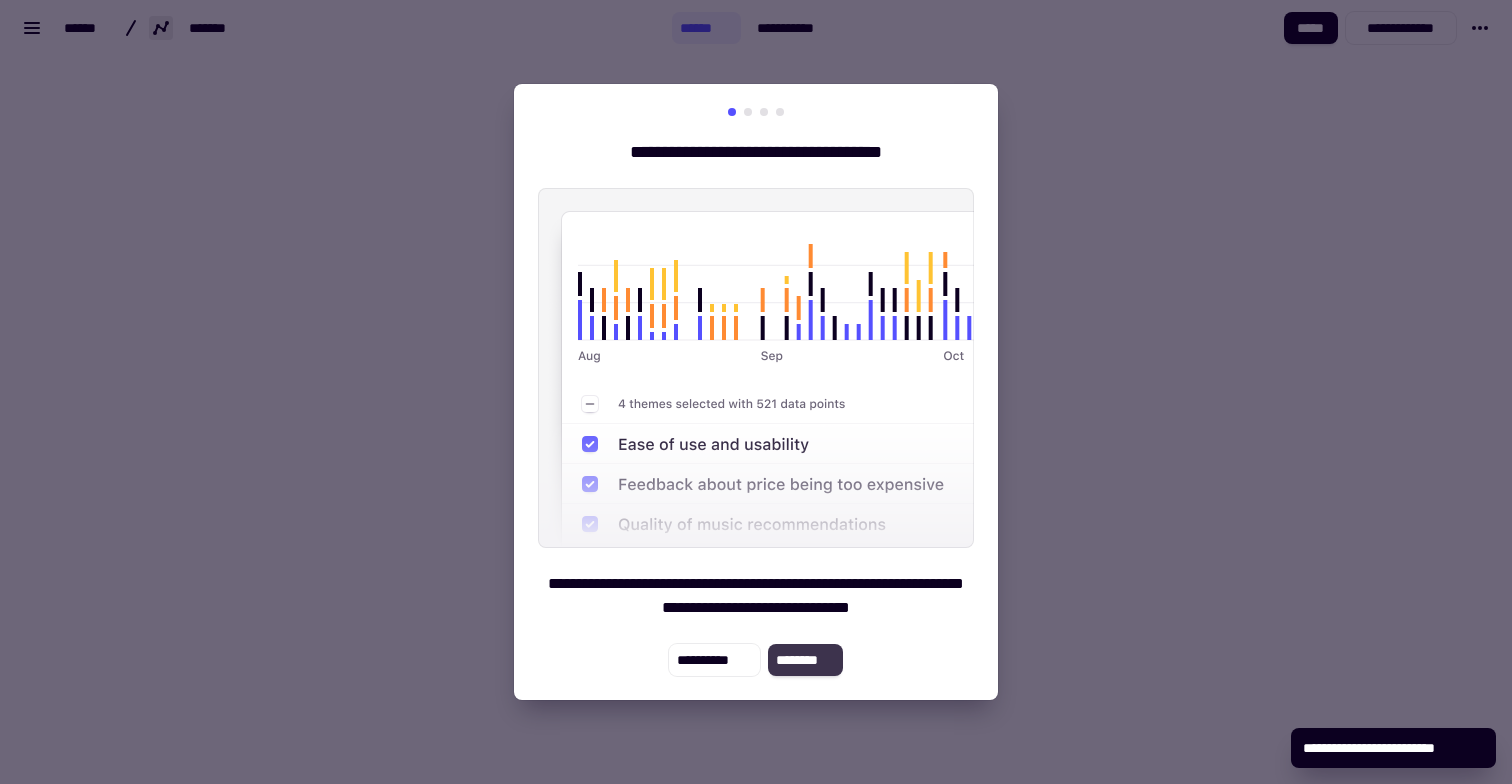 click on "********" 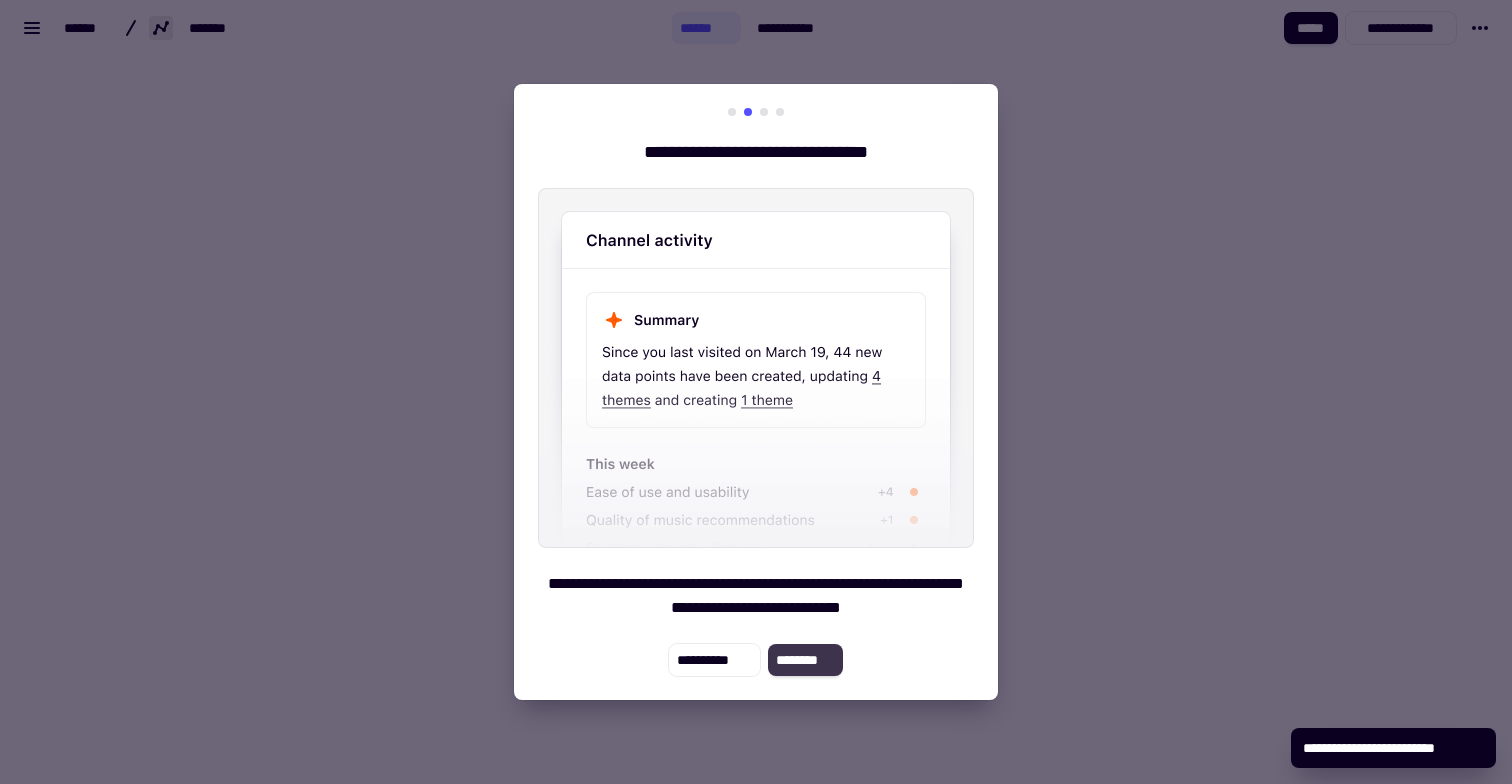 click on "********" 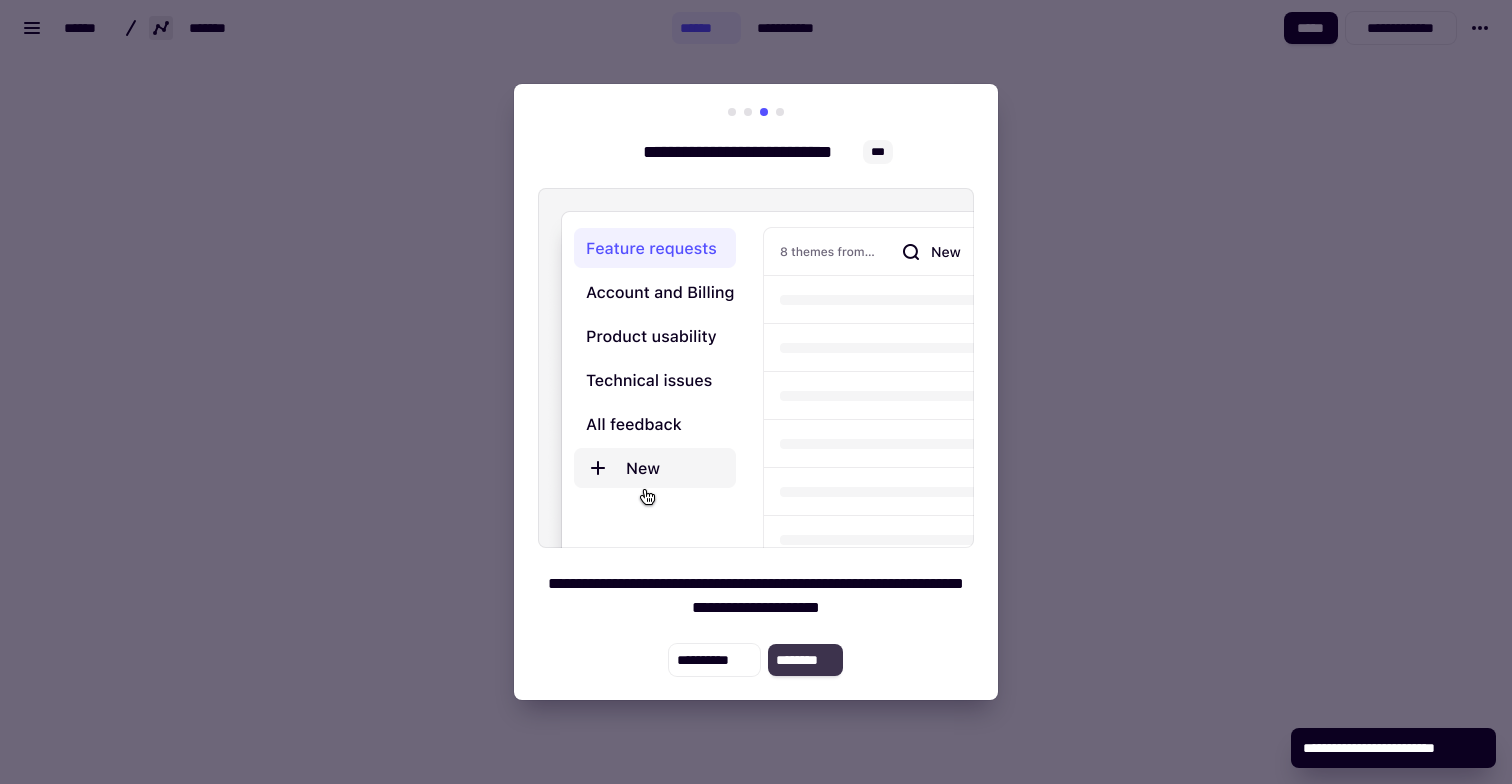 click on "********" 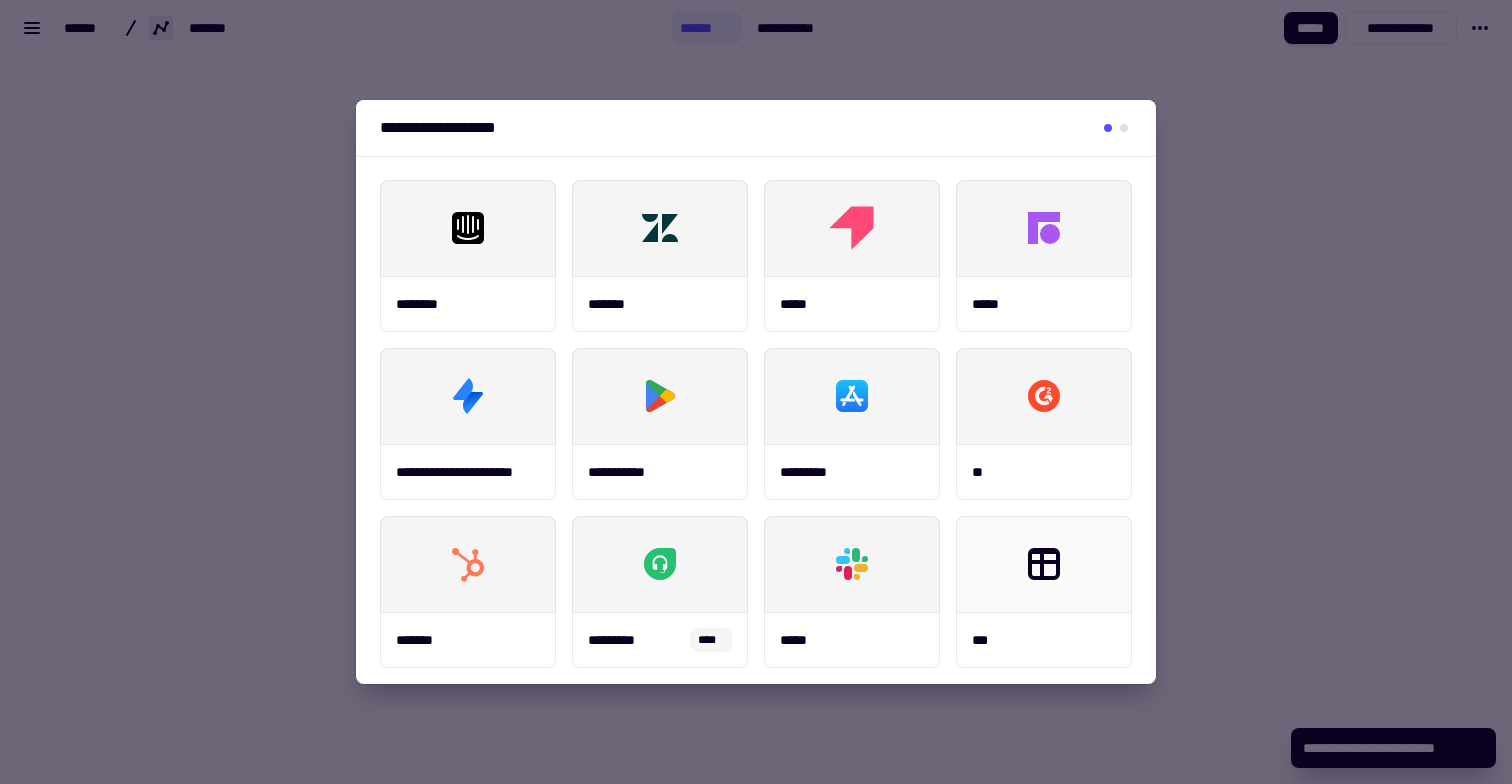 click at bounding box center (756, 392) 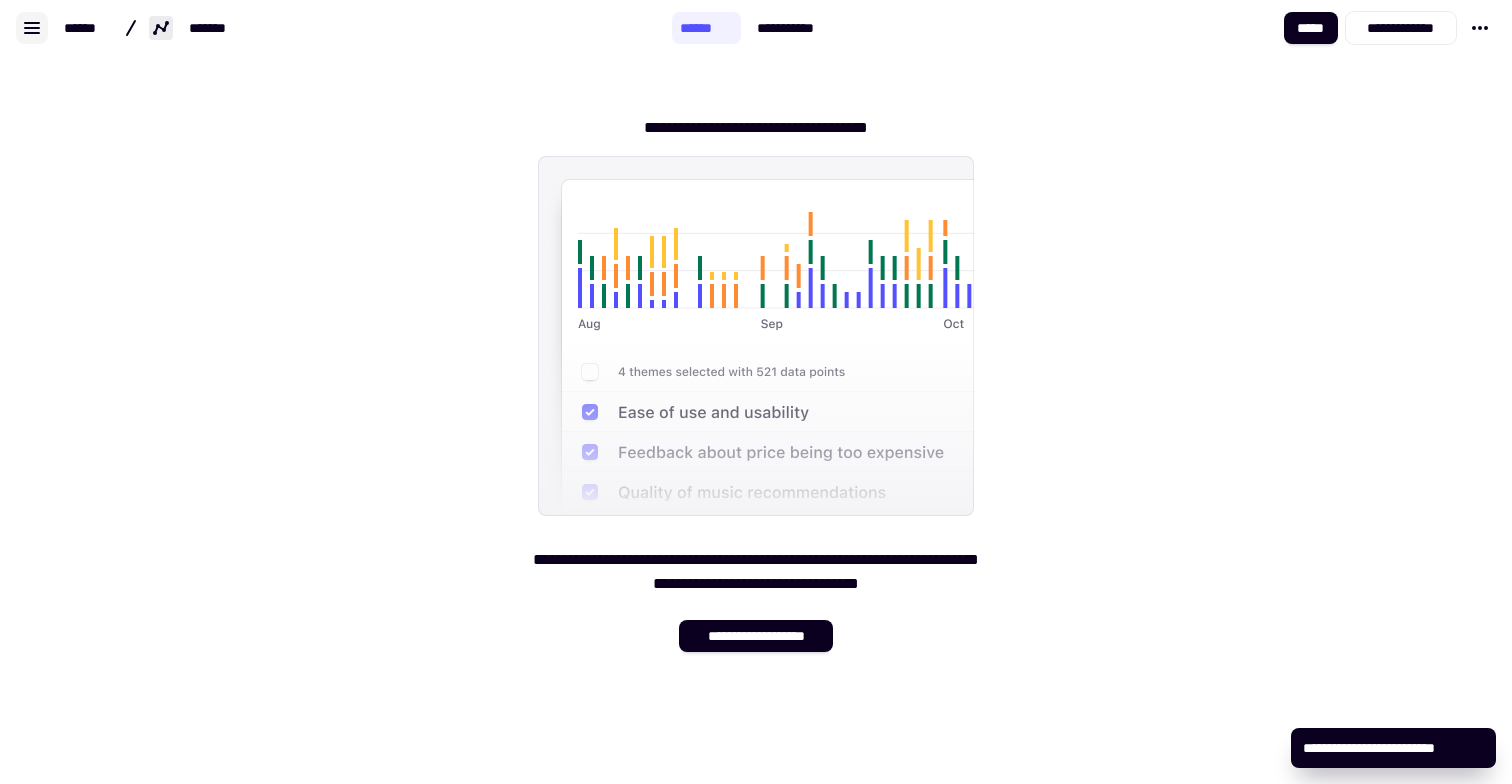 click 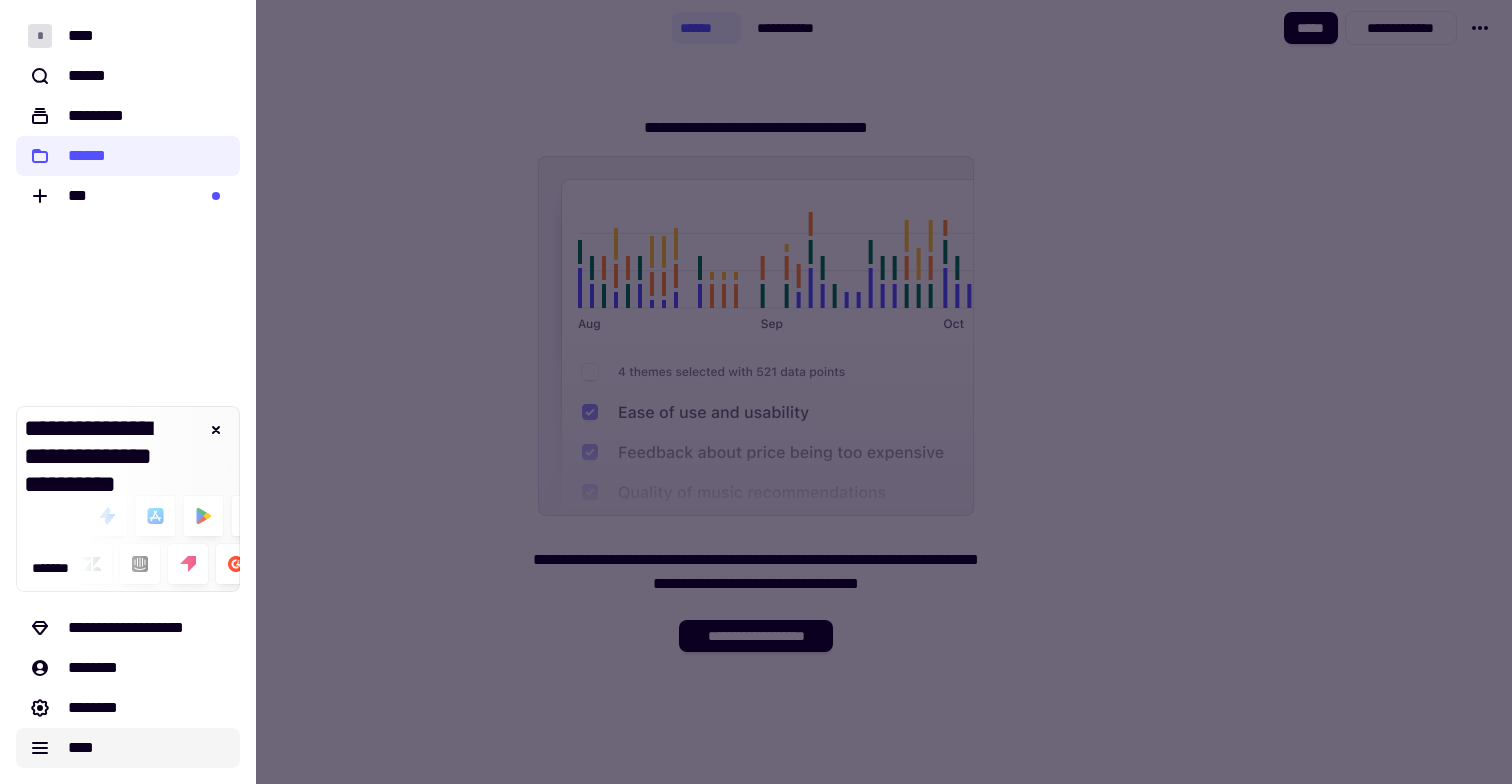 click on "****" 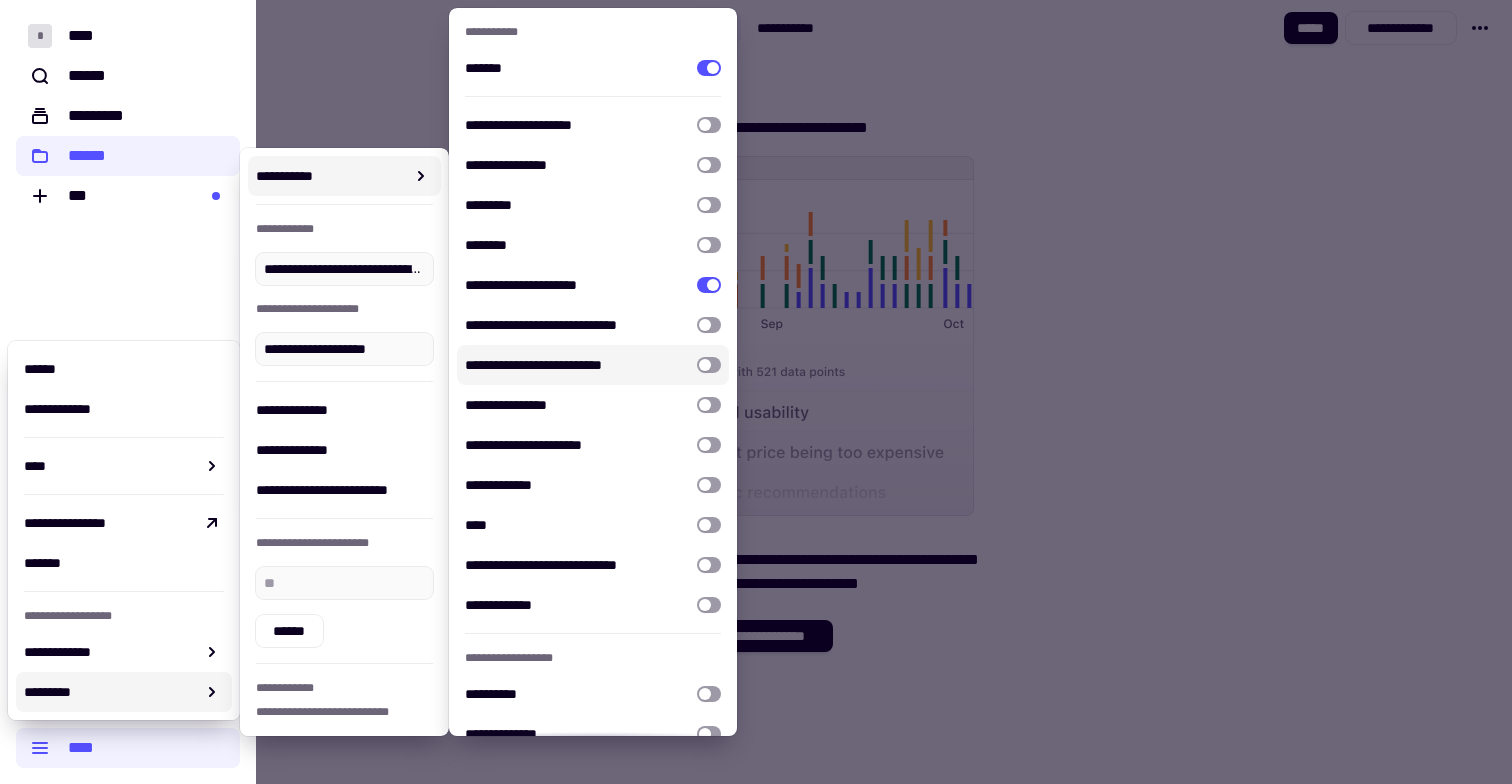 click at bounding box center (709, 365) 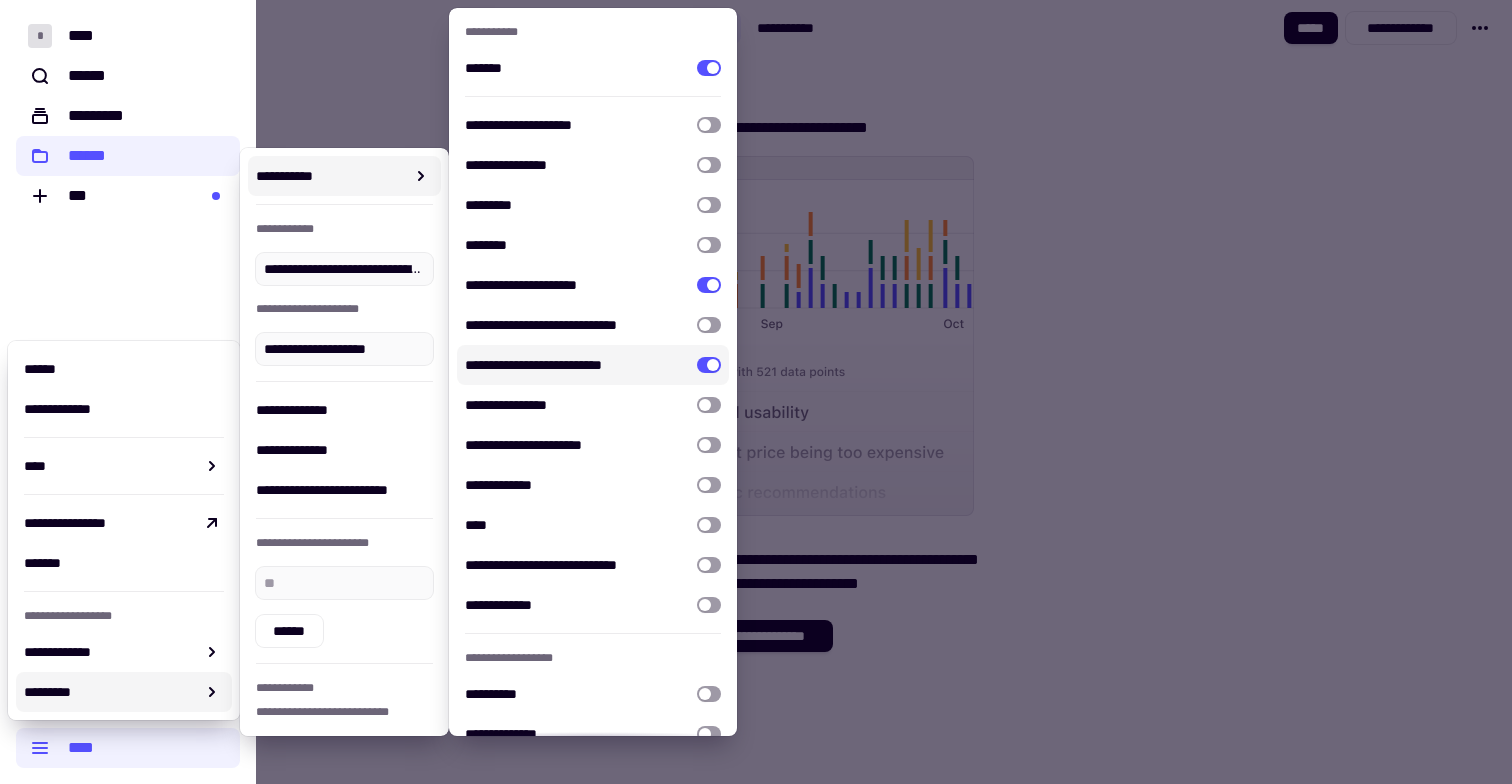 click at bounding box center [756, 392] 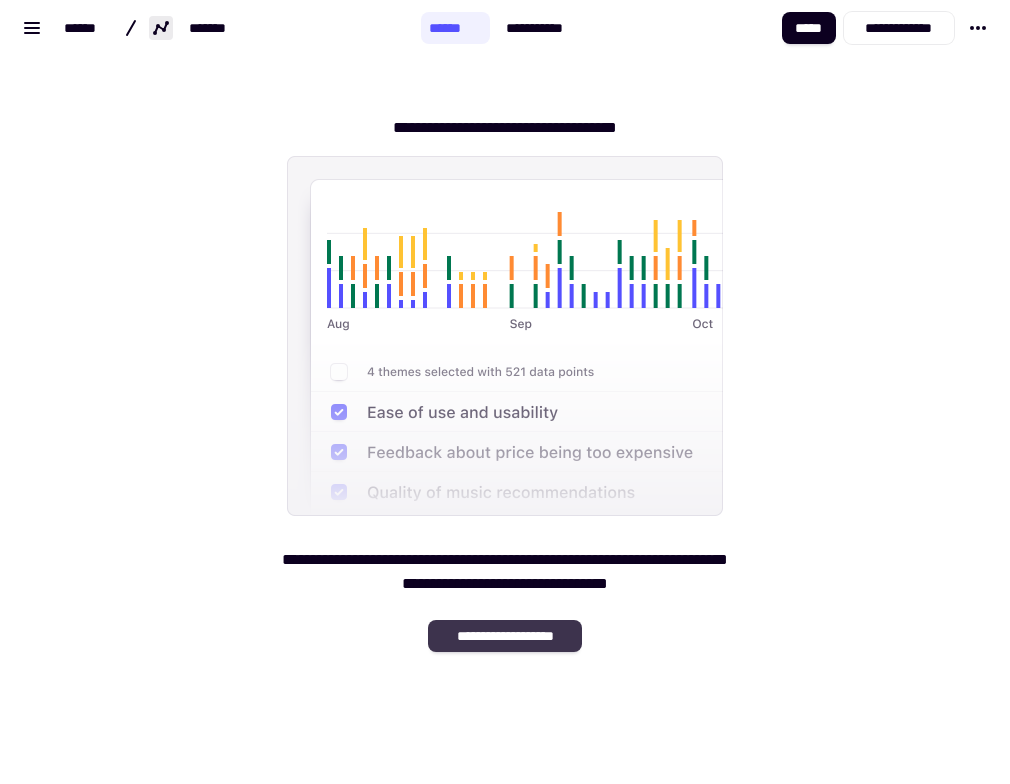 click on "**********" 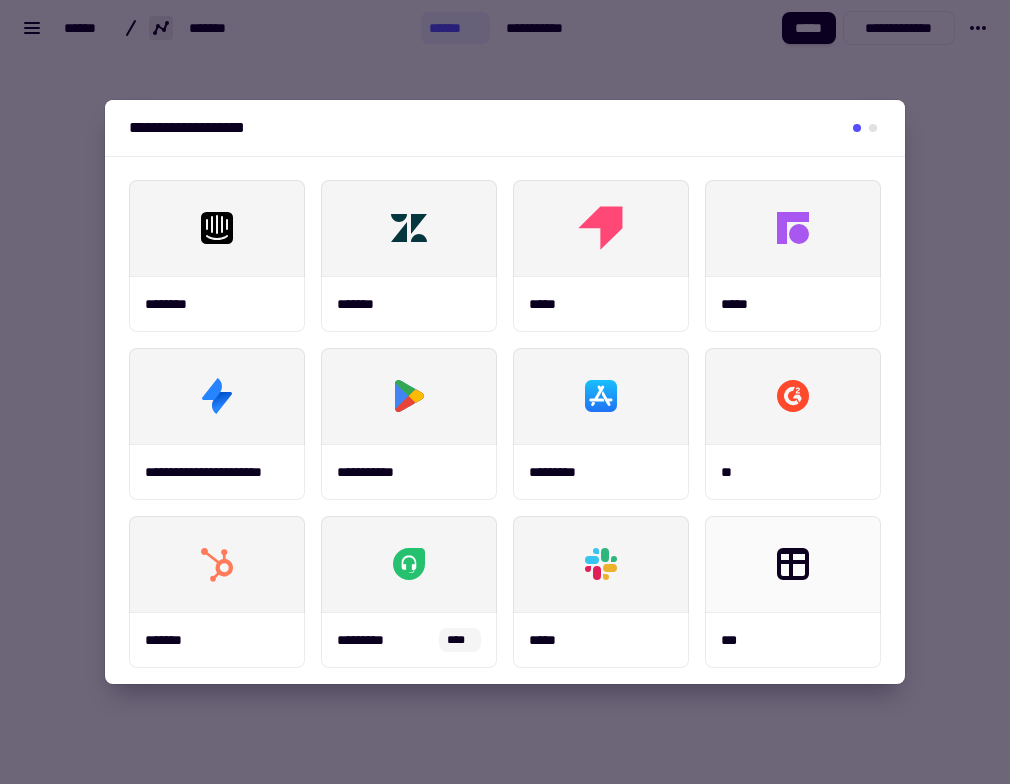 click at bounding box center (793, 564) 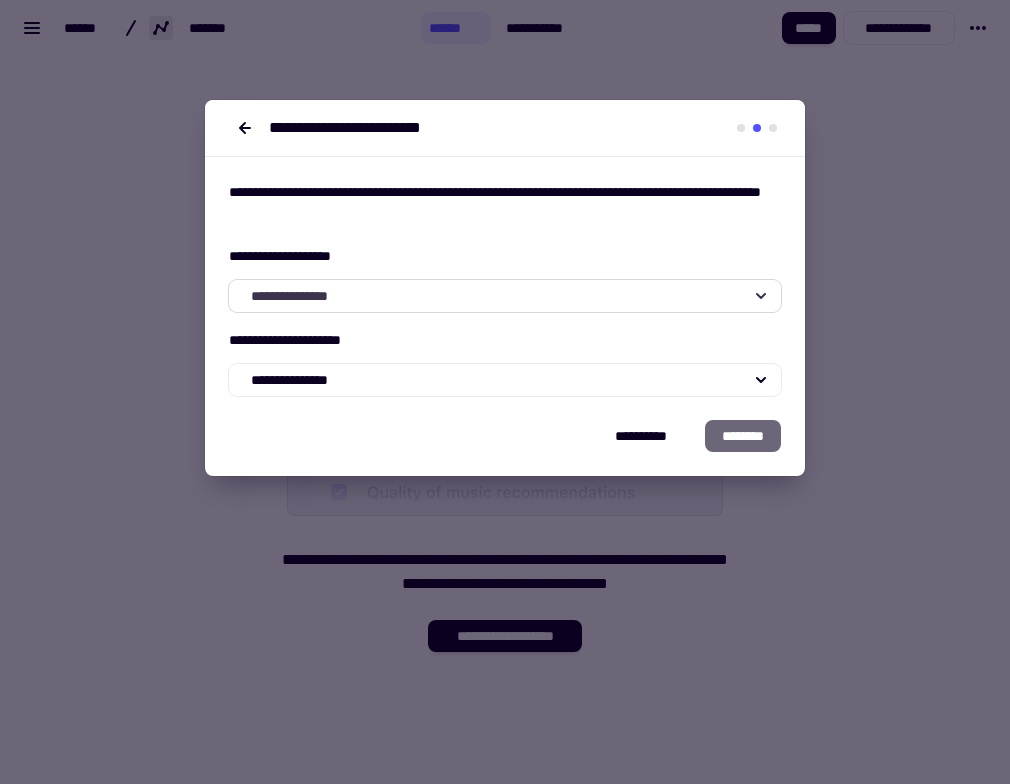 click on "**********" 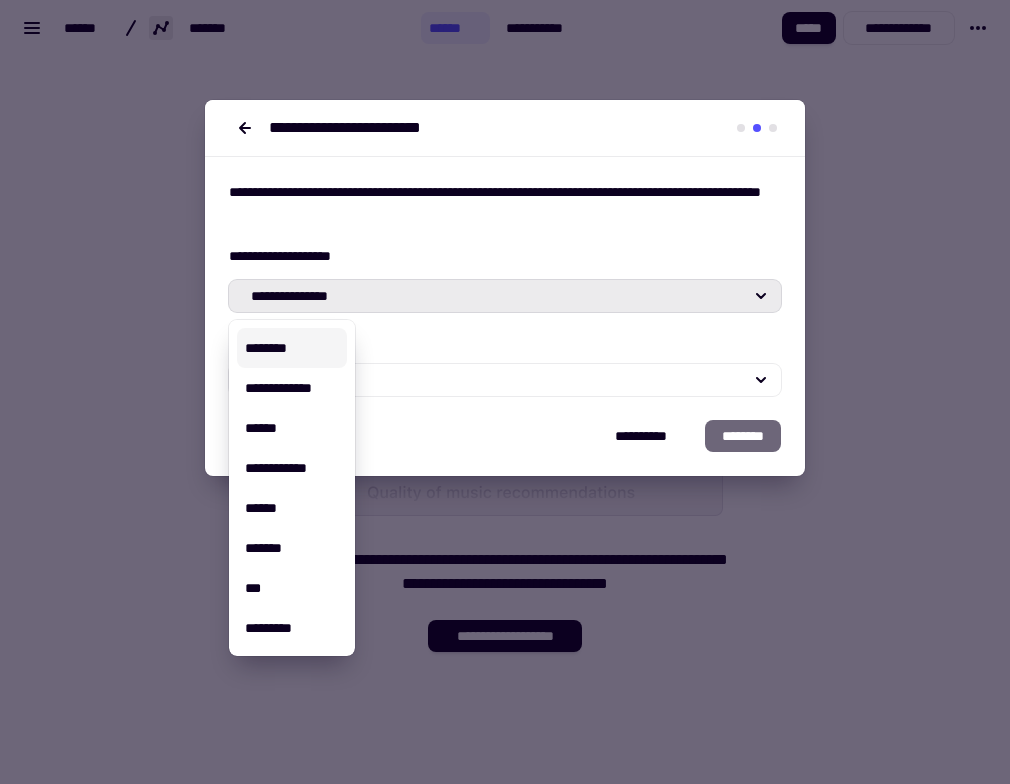 click on "********" at bounding box center (292, 348) 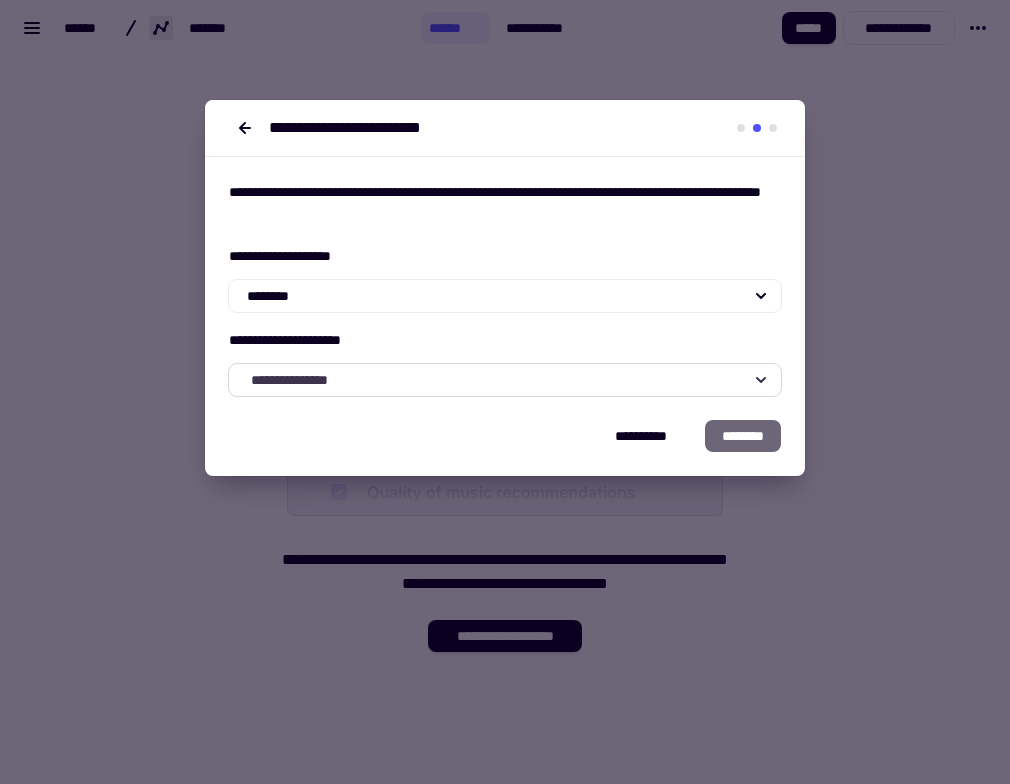 click on "**********" 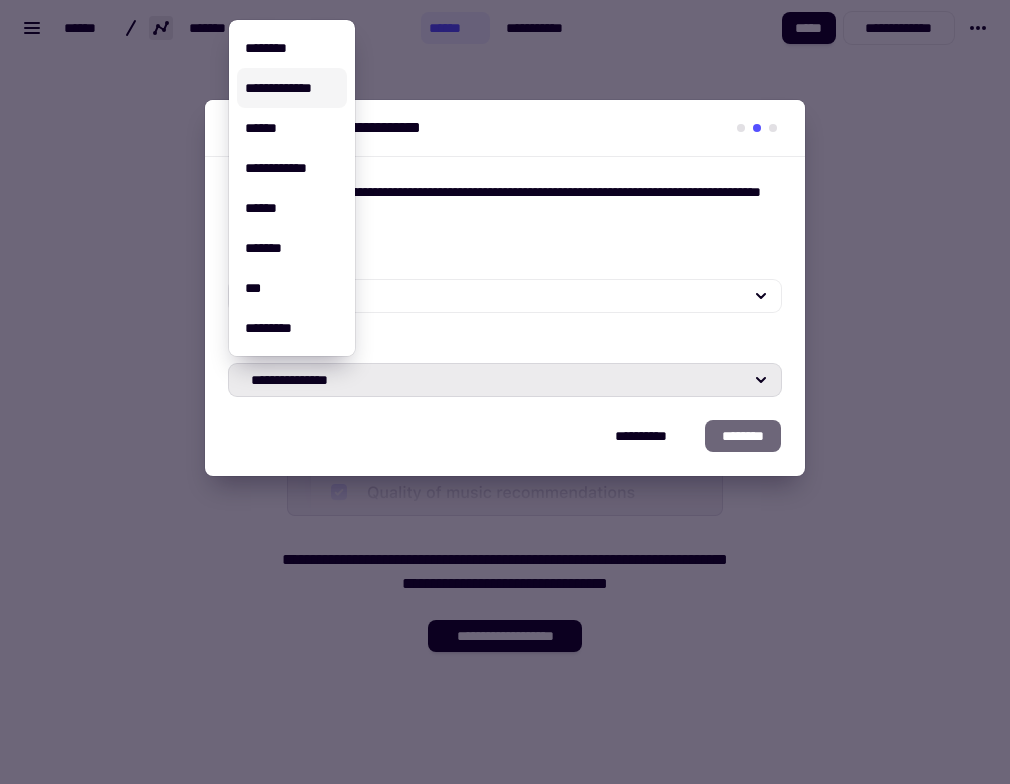 click on "**********" at bounding box center (292, 88) 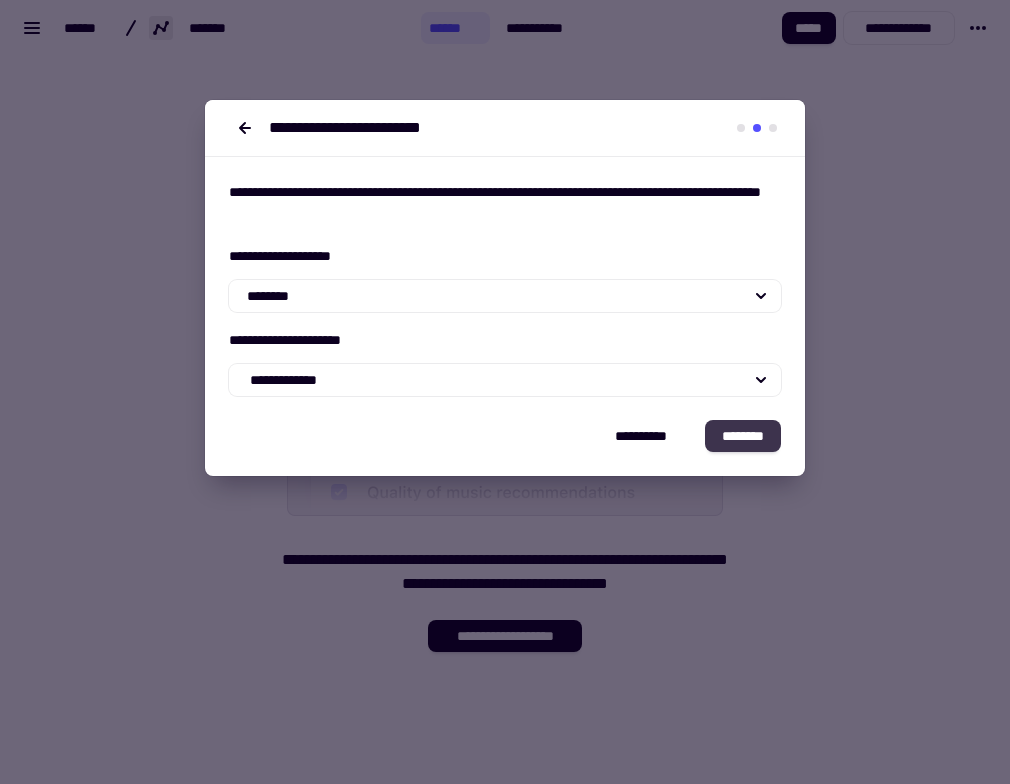 click on "********" 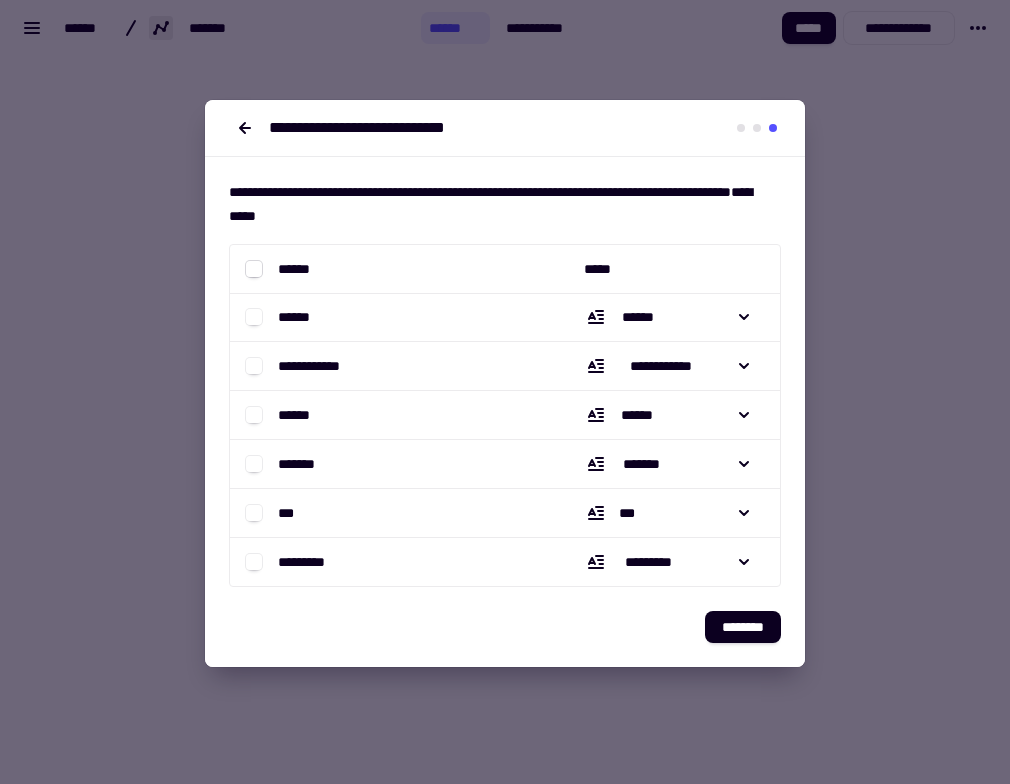 click 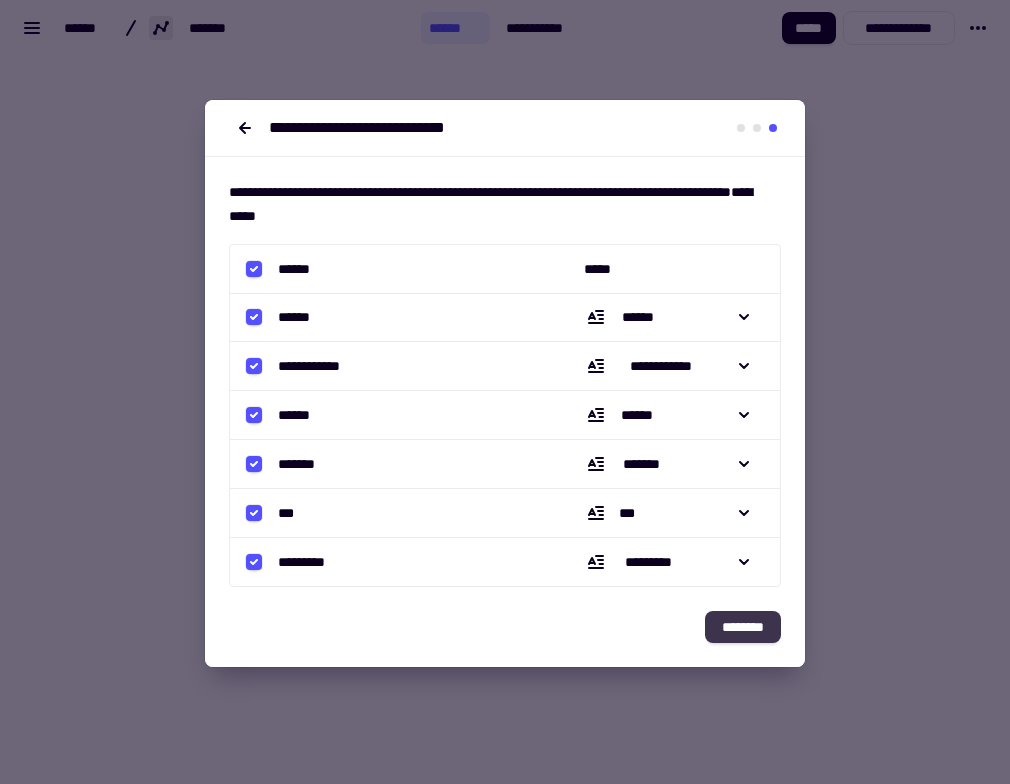 click on "********" 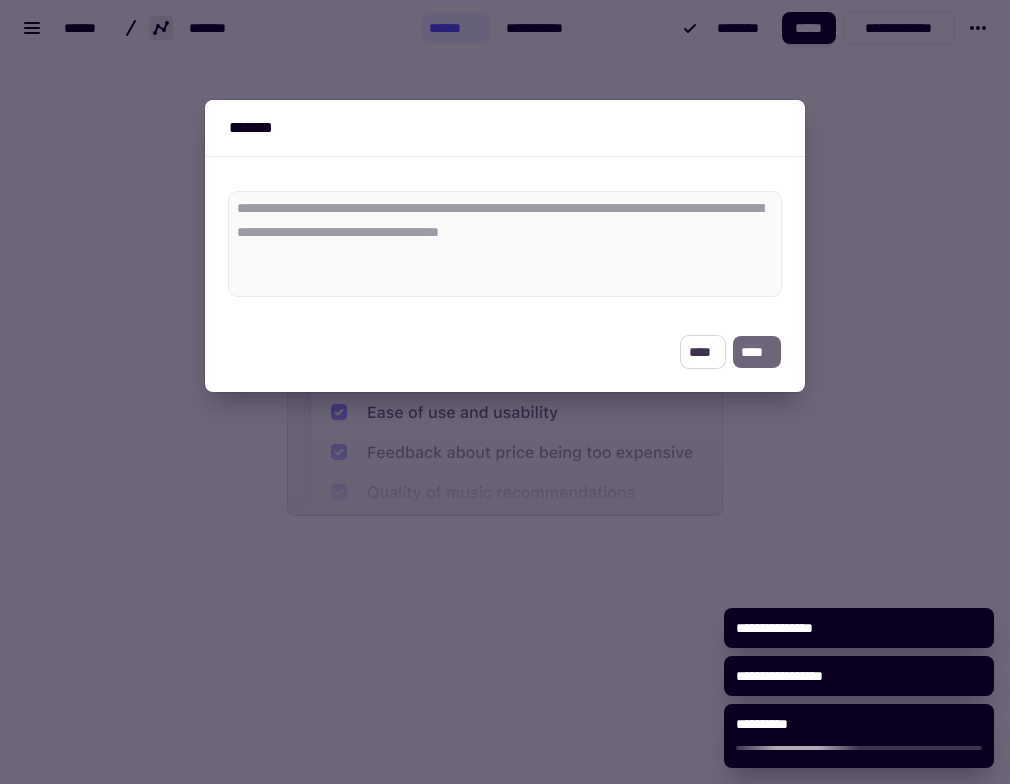 click on "****" 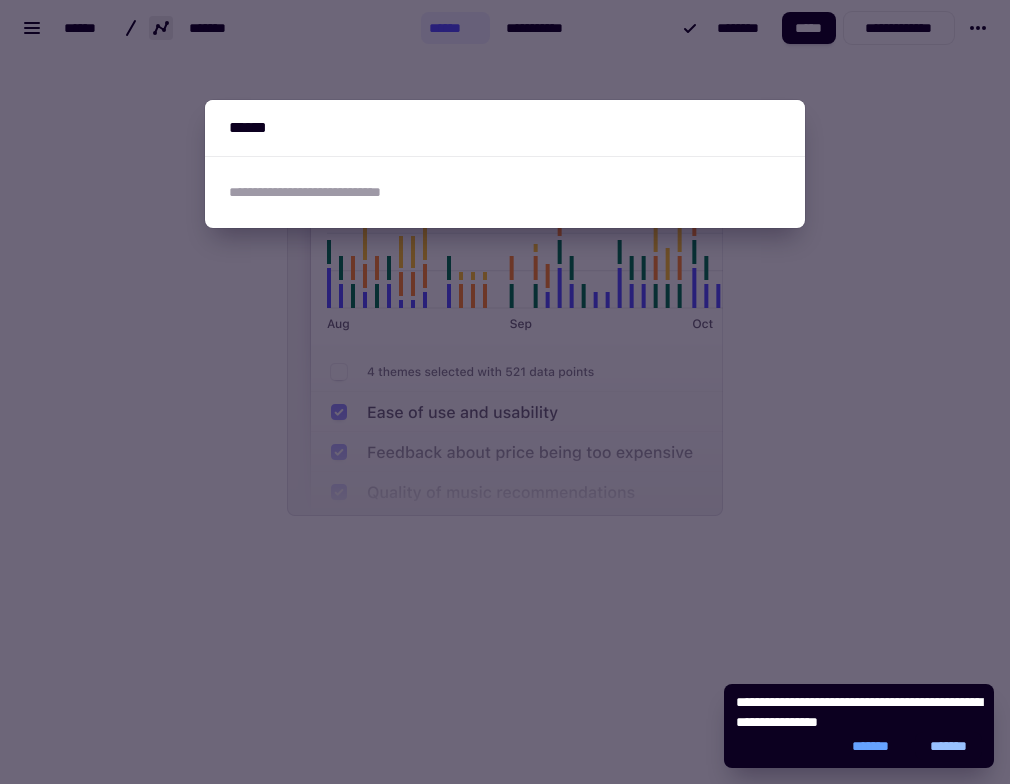 click on "*******" 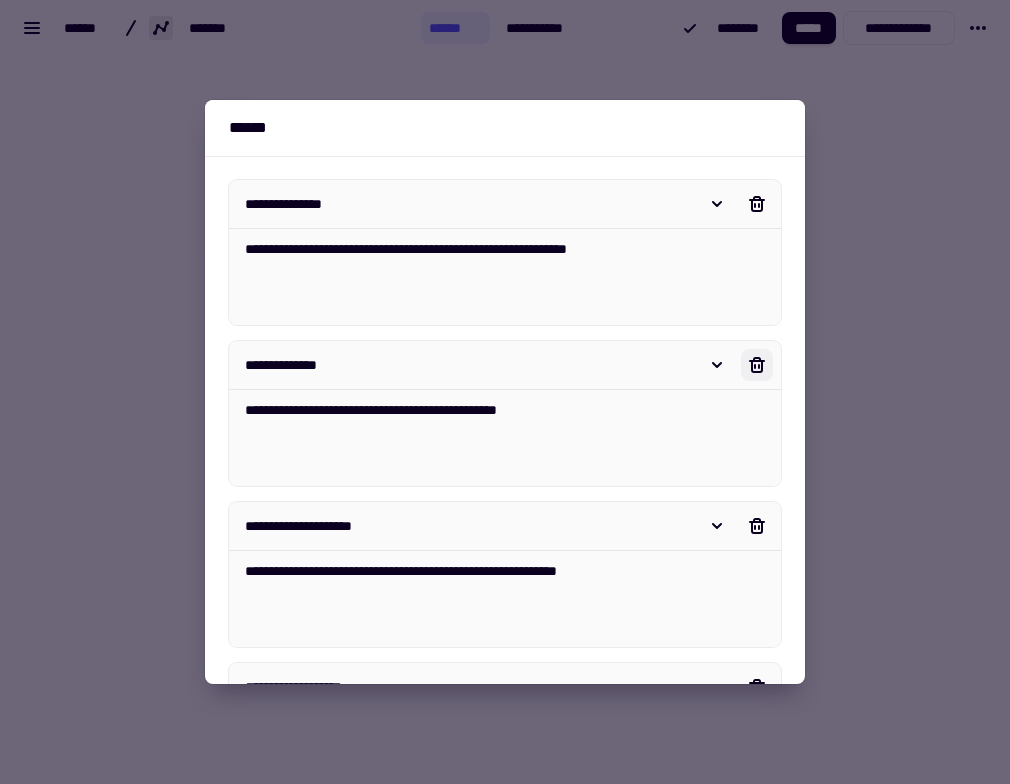 click 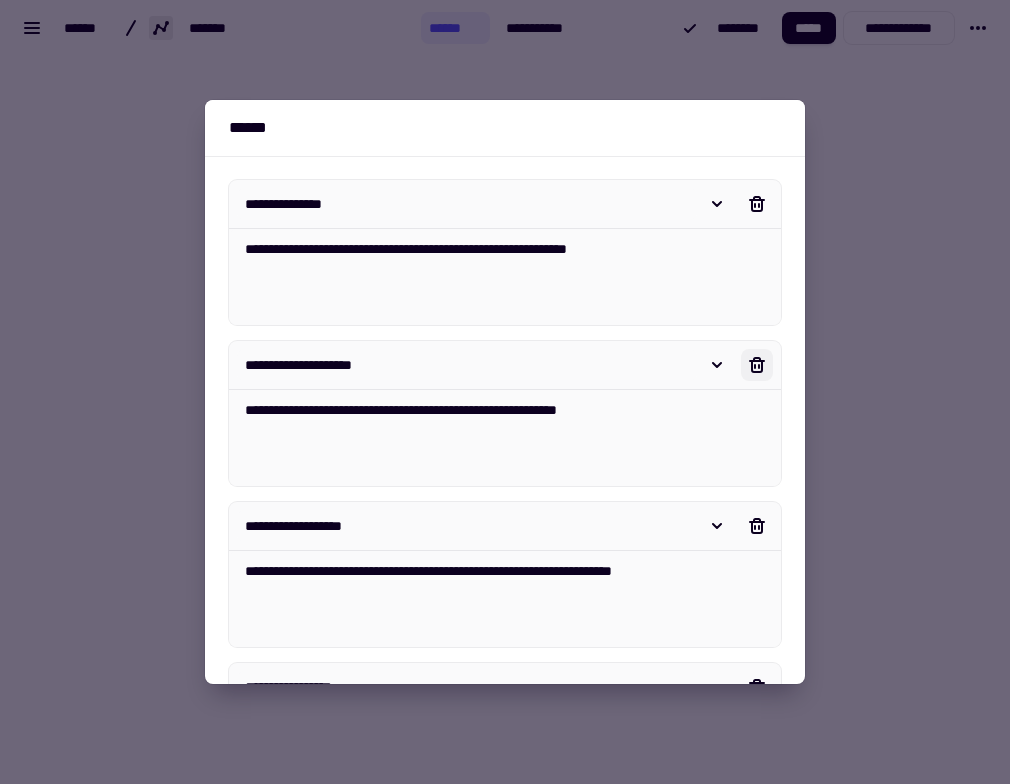 click 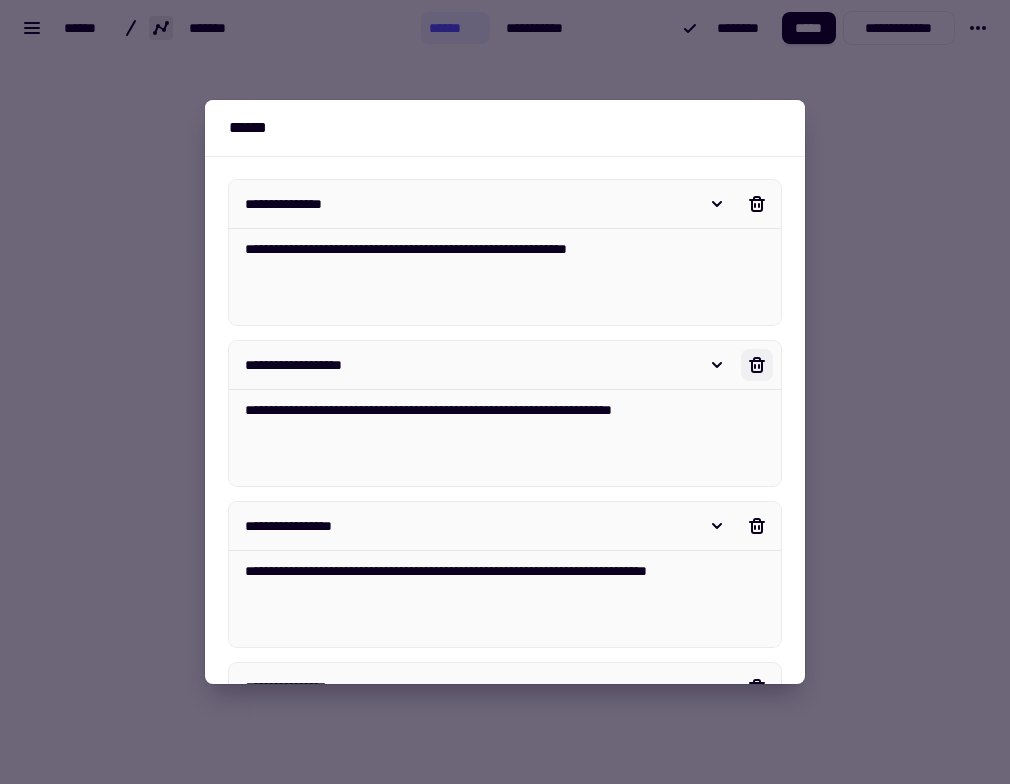 click 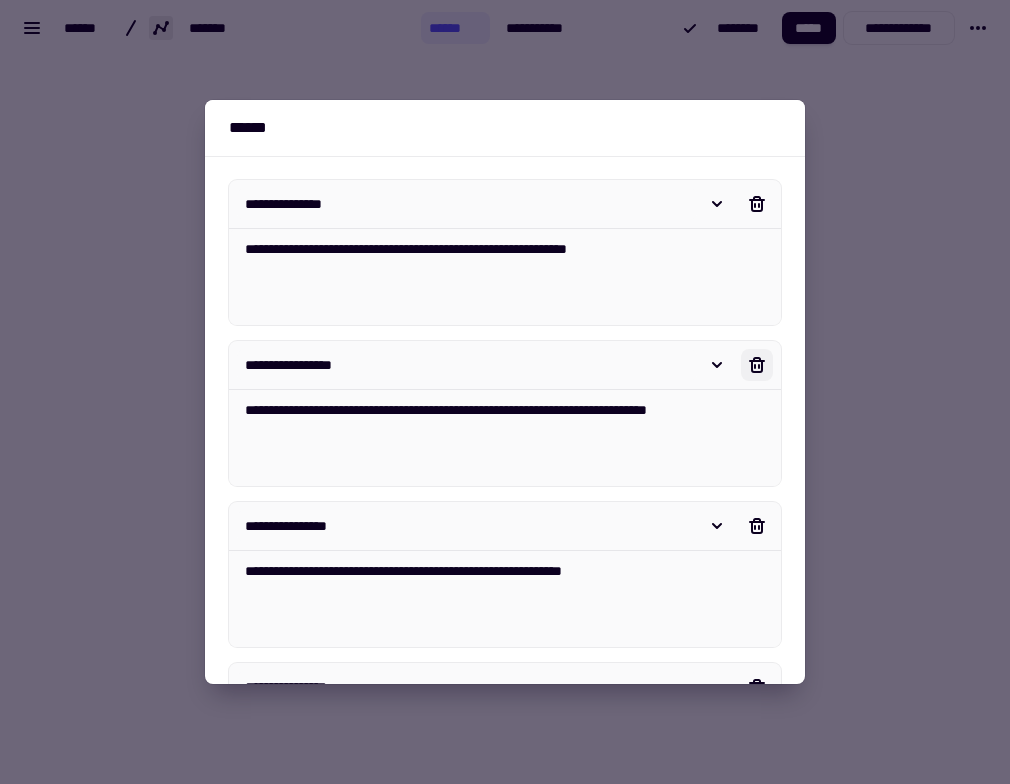 click 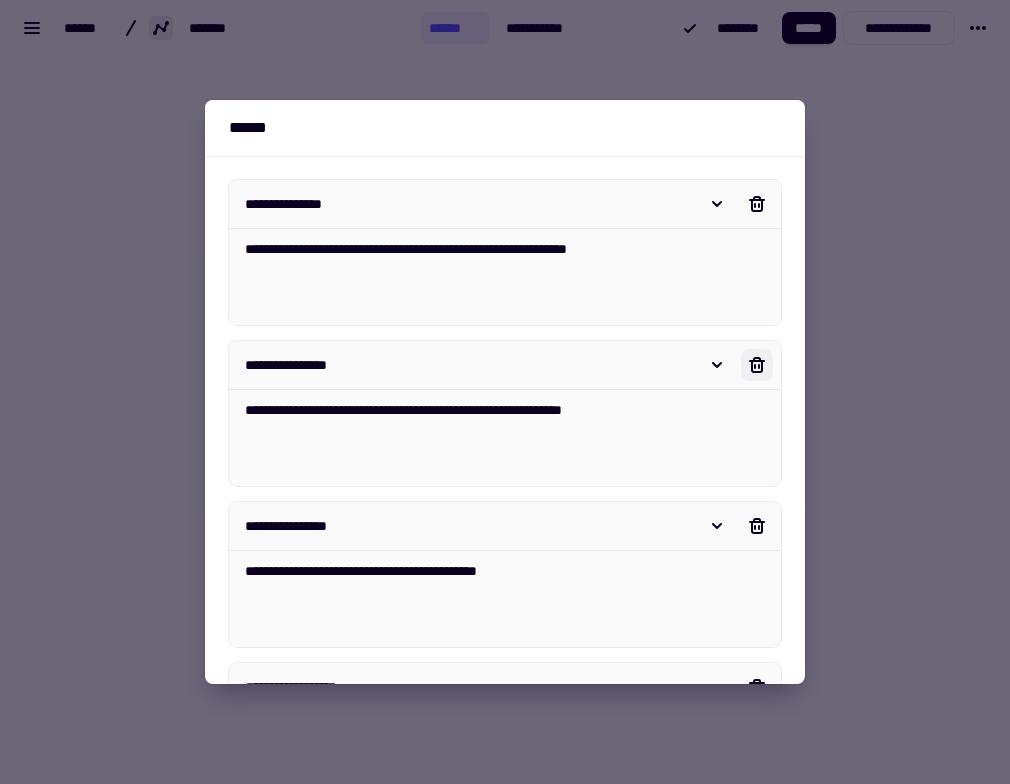 click 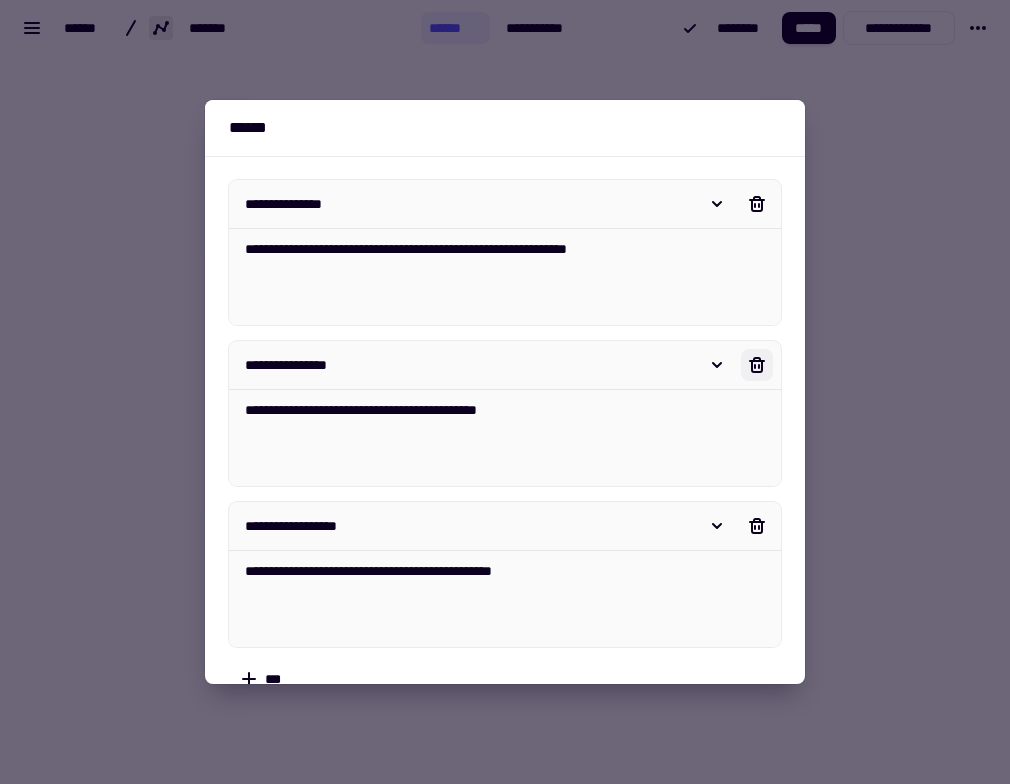 click 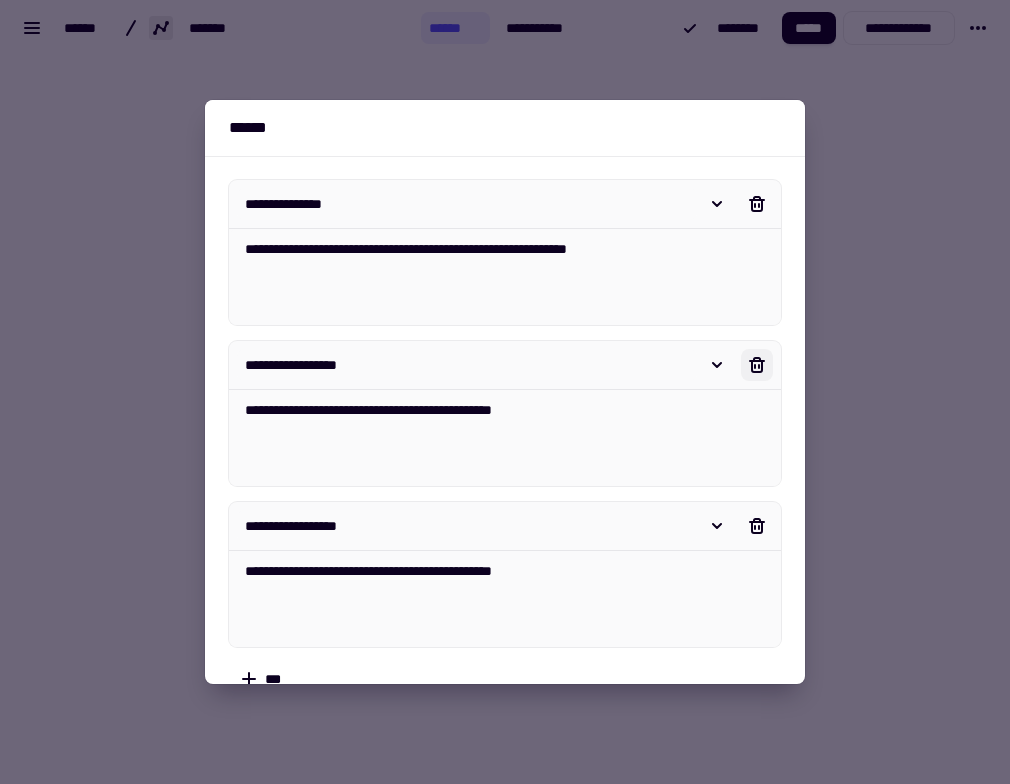 click 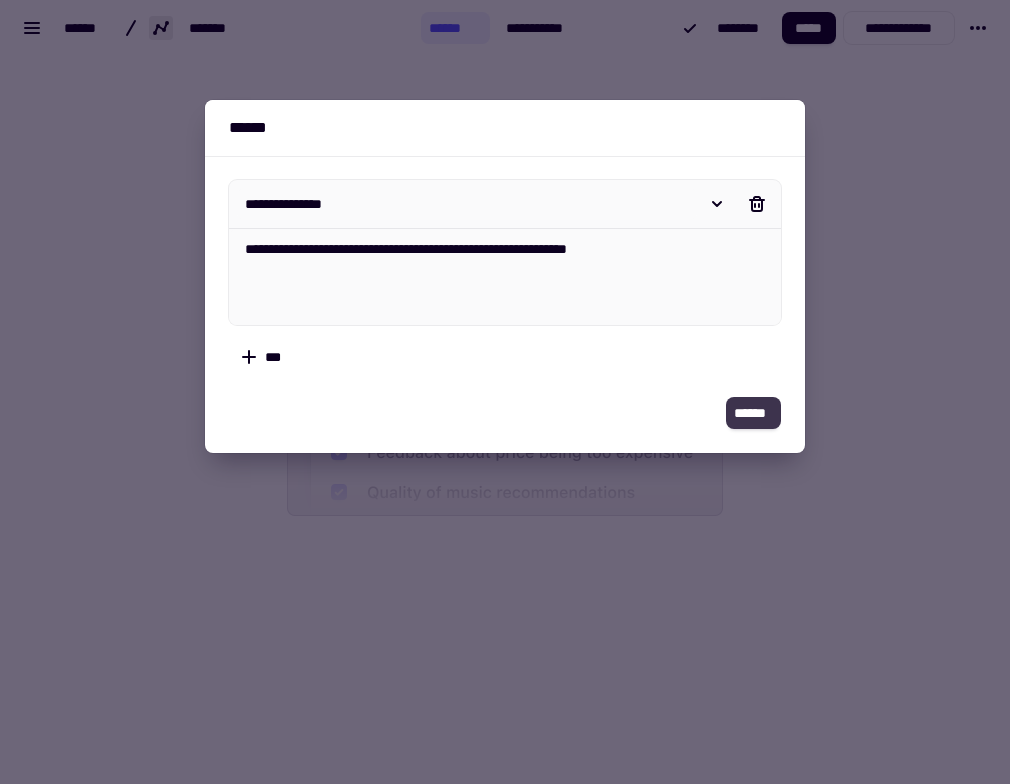 click on "******" 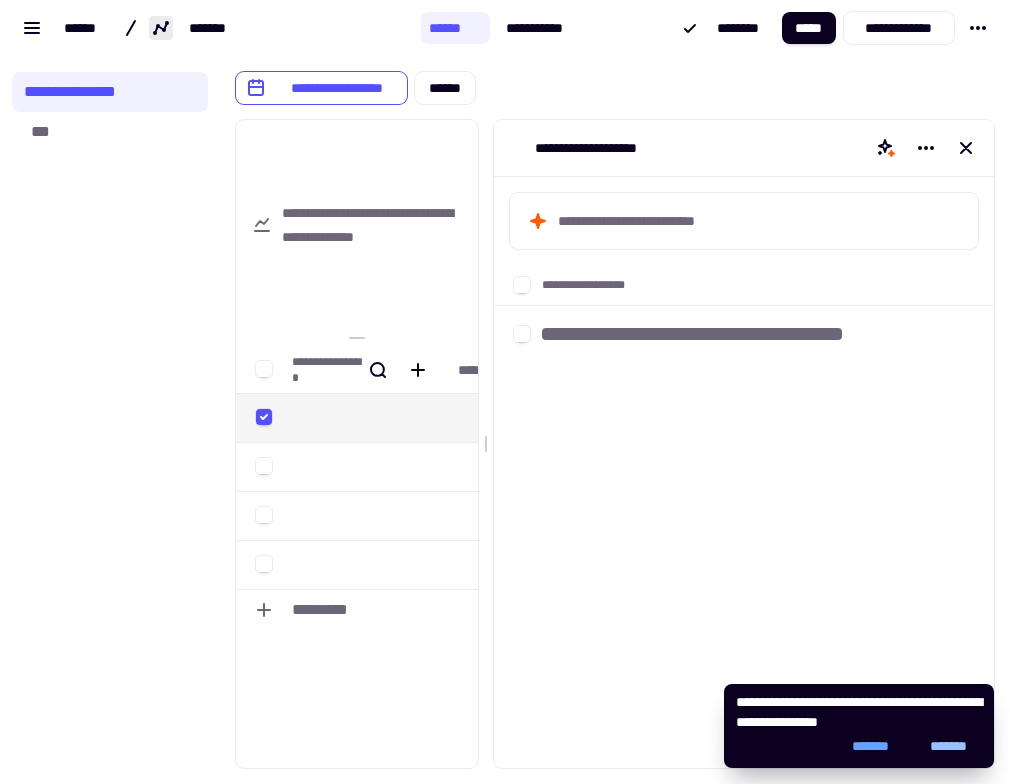 click on "*******" 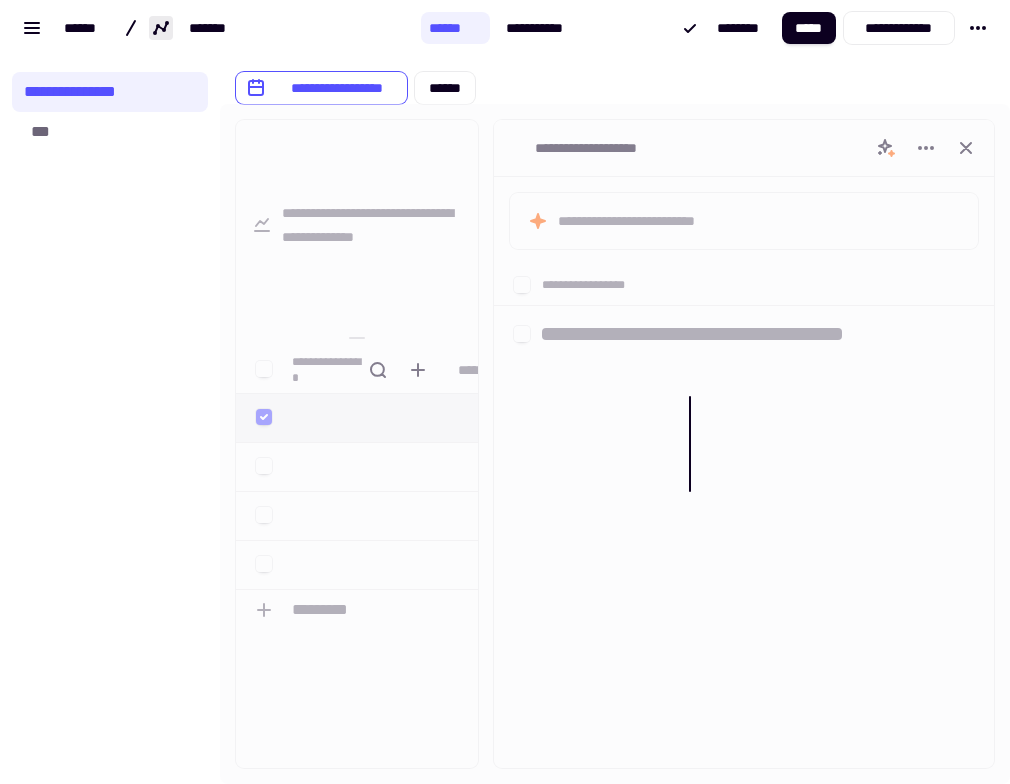 drag, startPoint x: 484, startPoint y: 438, endPoint x: 844, endPoint y: 454, distance: 360.35538 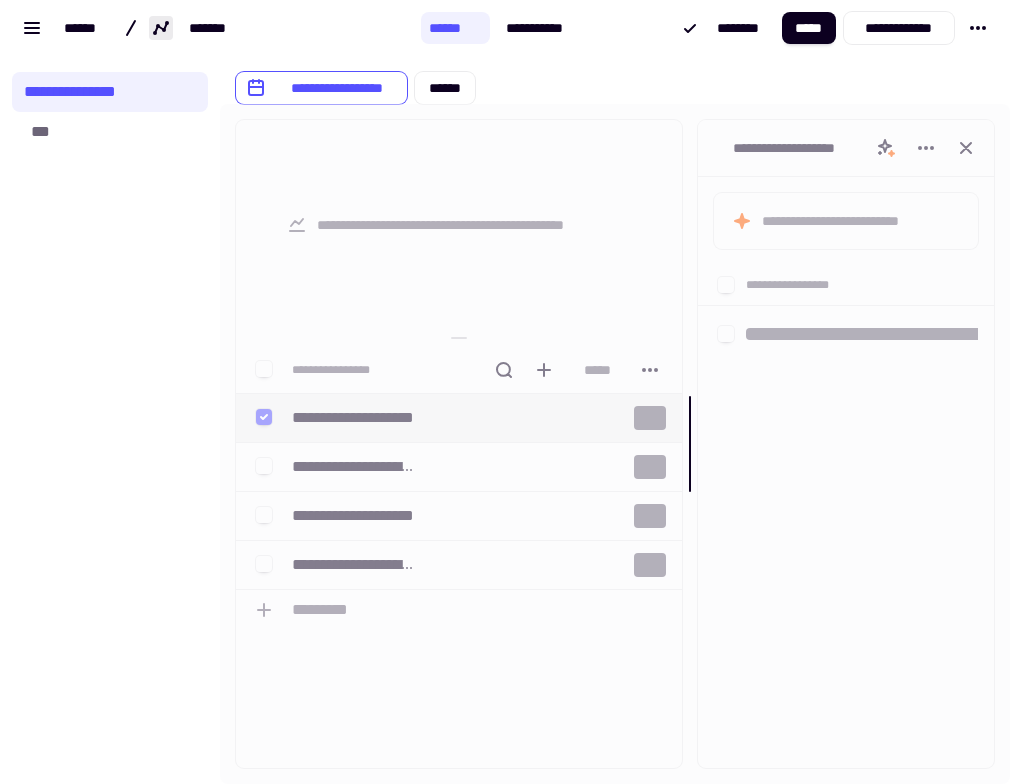 drag, startPoint x: 690, startPoint y: 446, endPoint x: 841, endPoint y: 450, distance: 151.05296 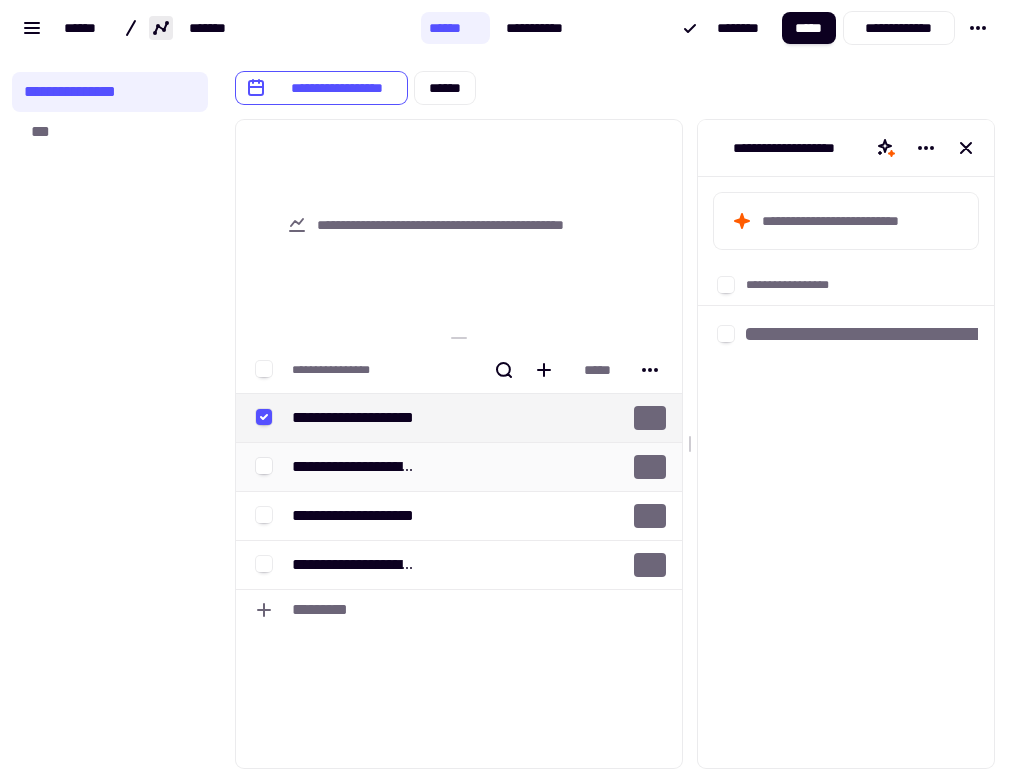 click on "**********" at bounding box center (355, 467) 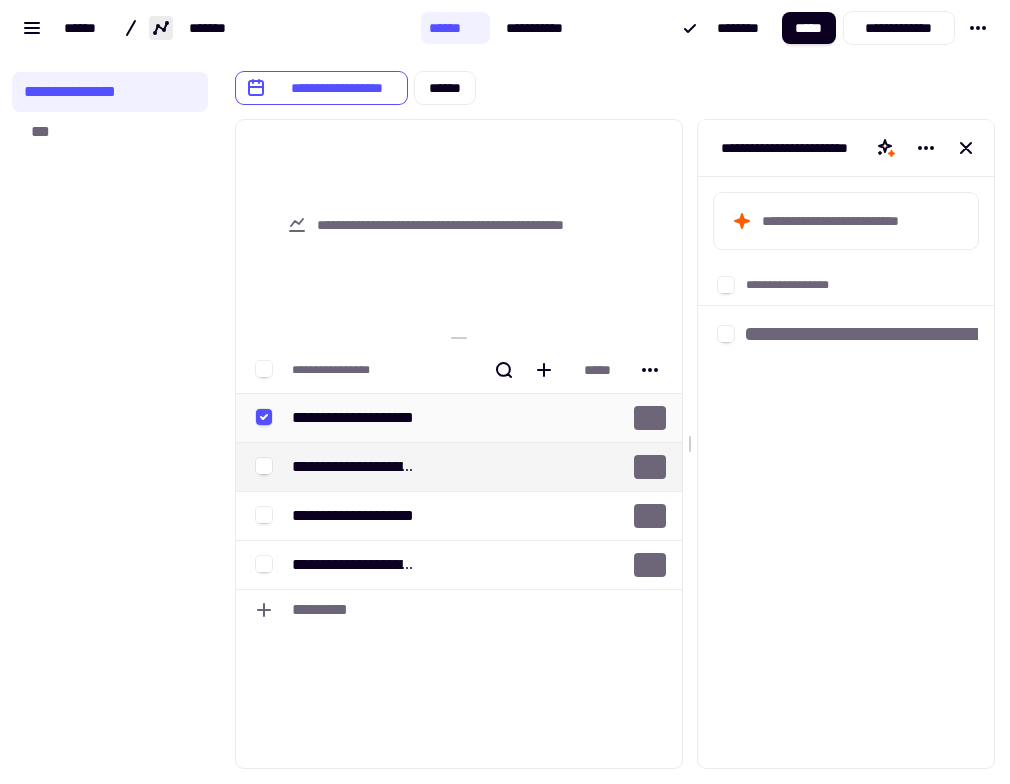 click on "**********" at bounding box center [355, 418] 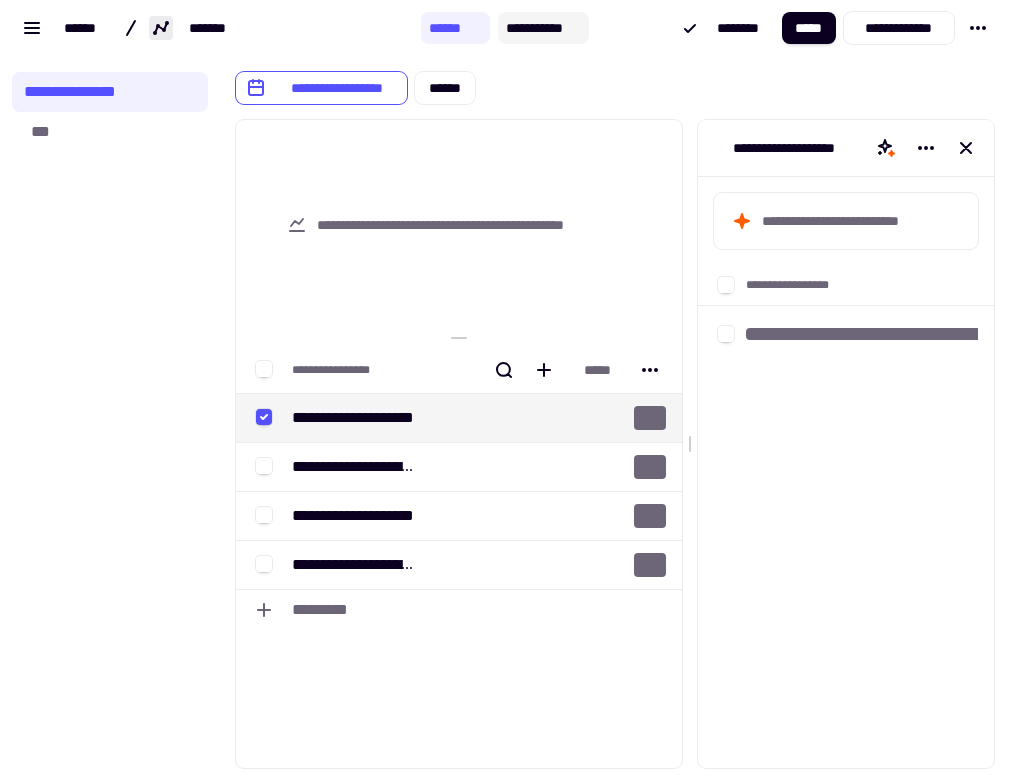 click on "**********" 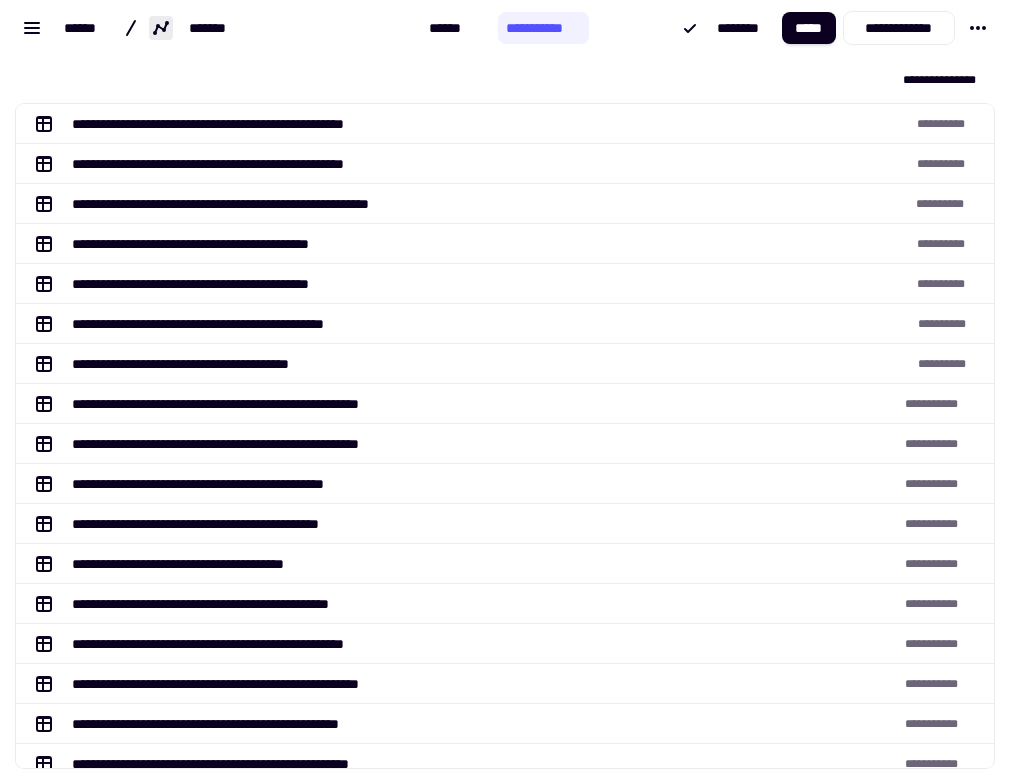 scroll, scrollTop: 1, scrollLeft: 1, axis: both 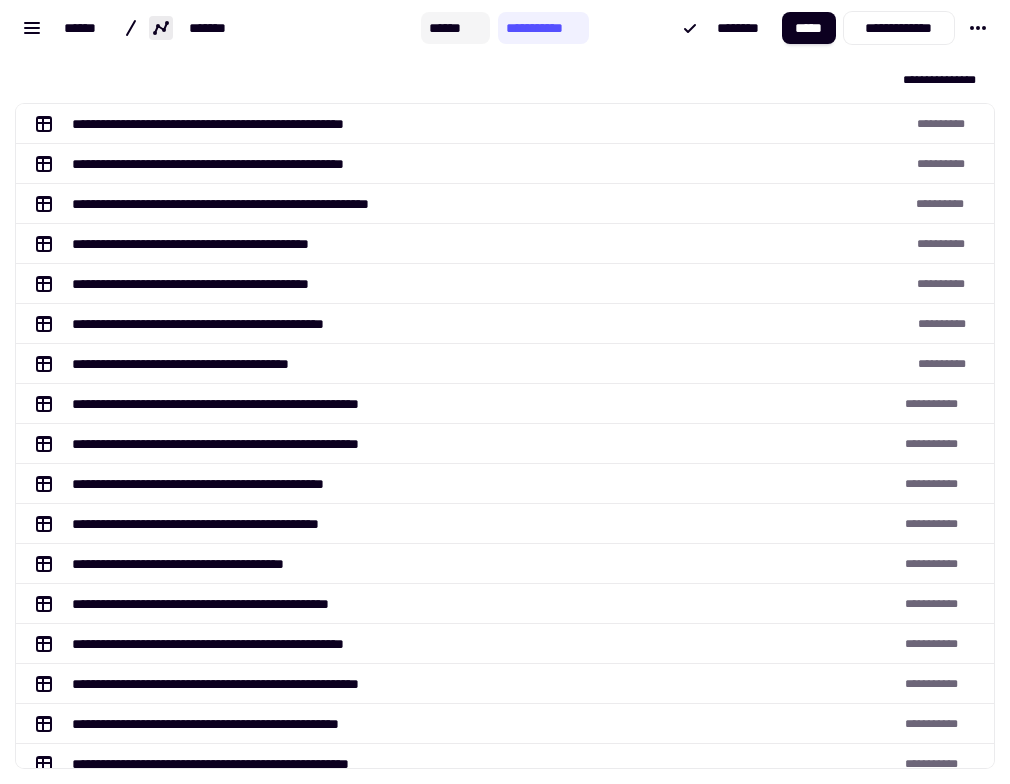 click on "******" 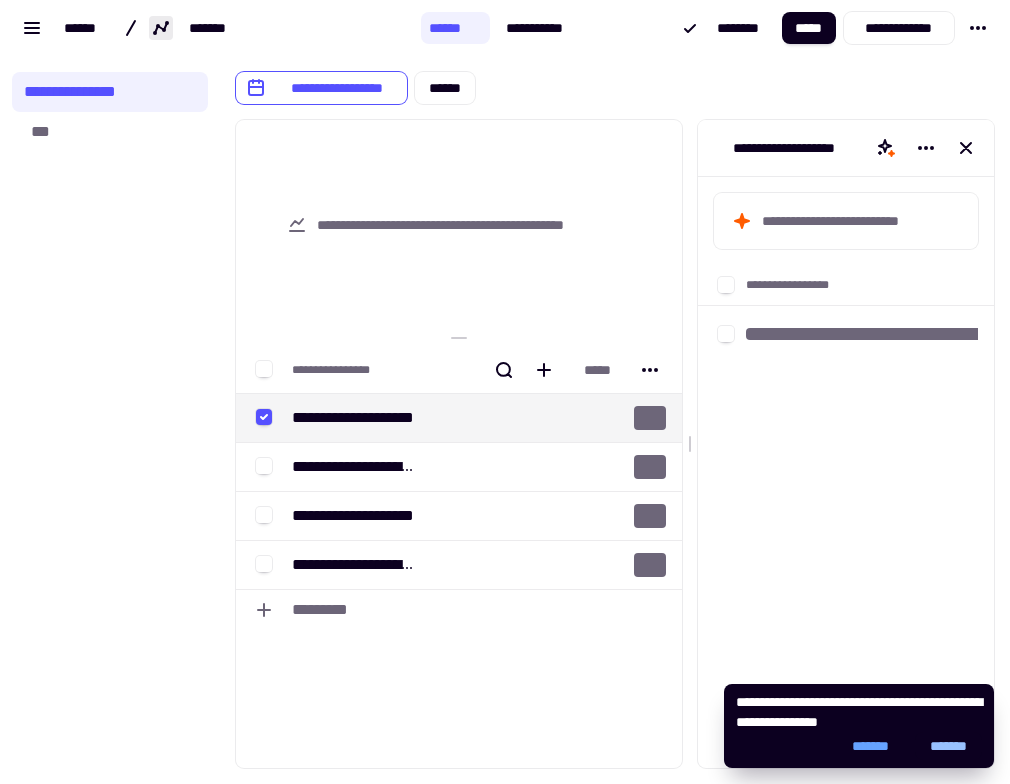 click on "*******" 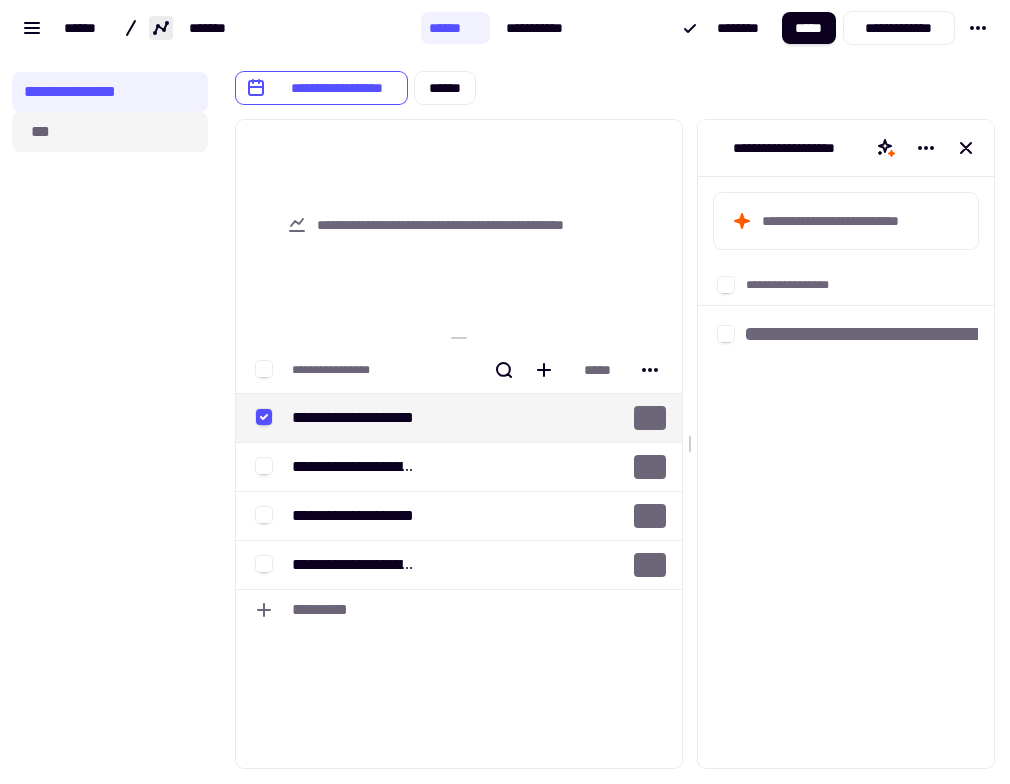 click on "***" 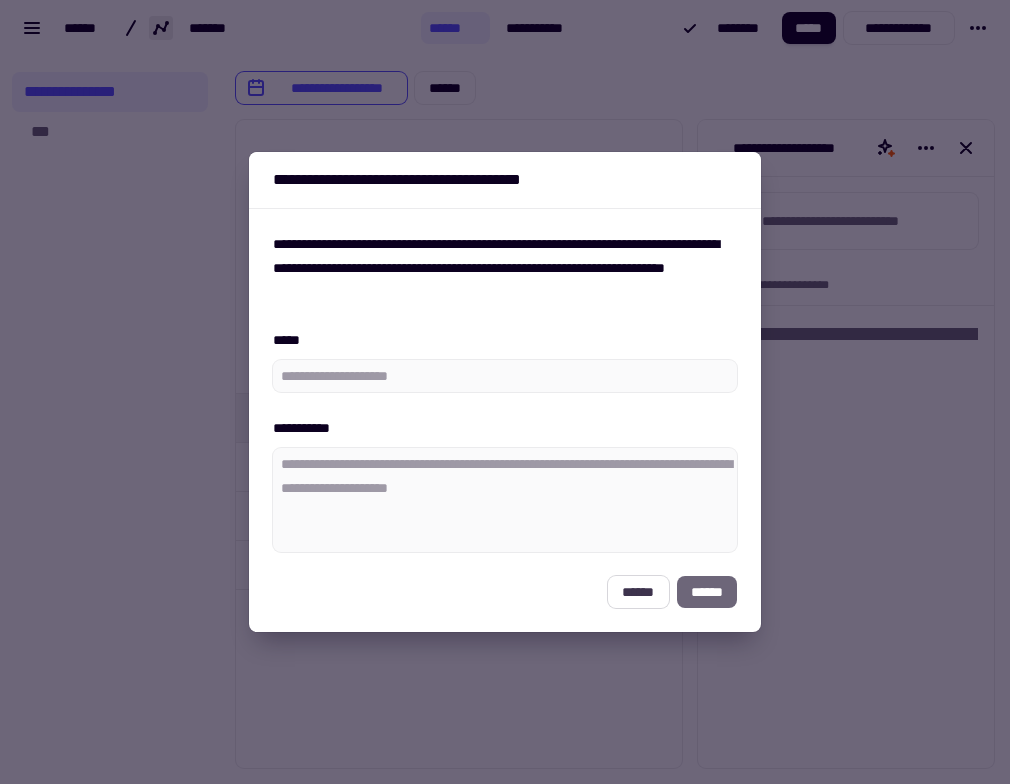 click on "******" 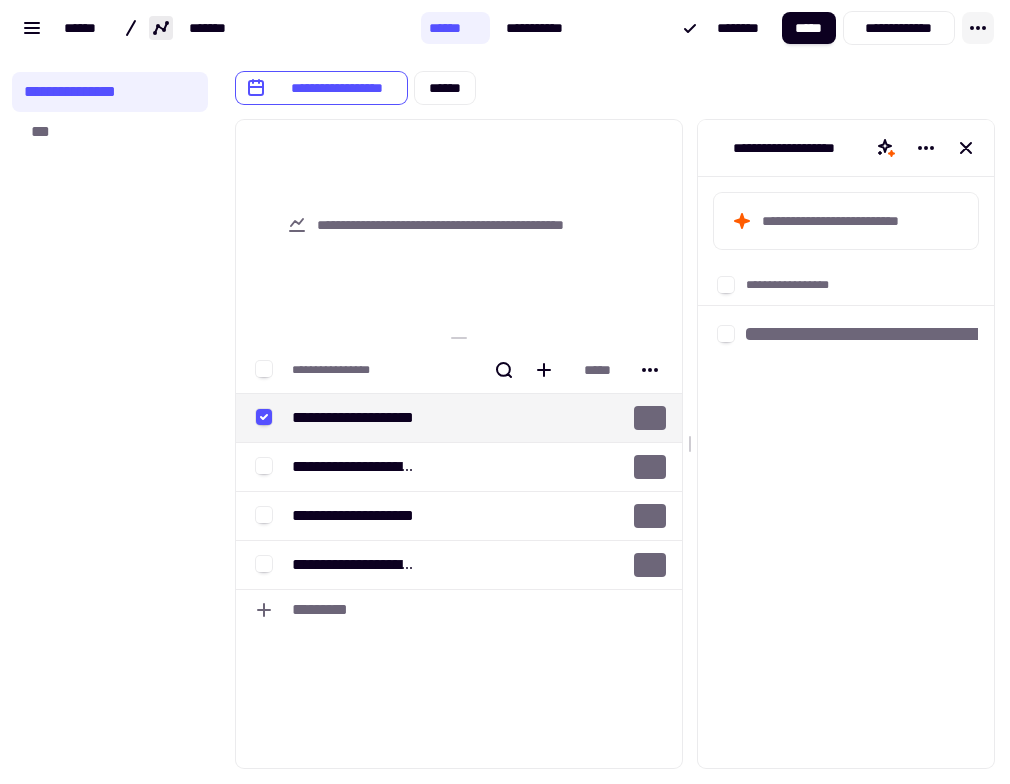 click 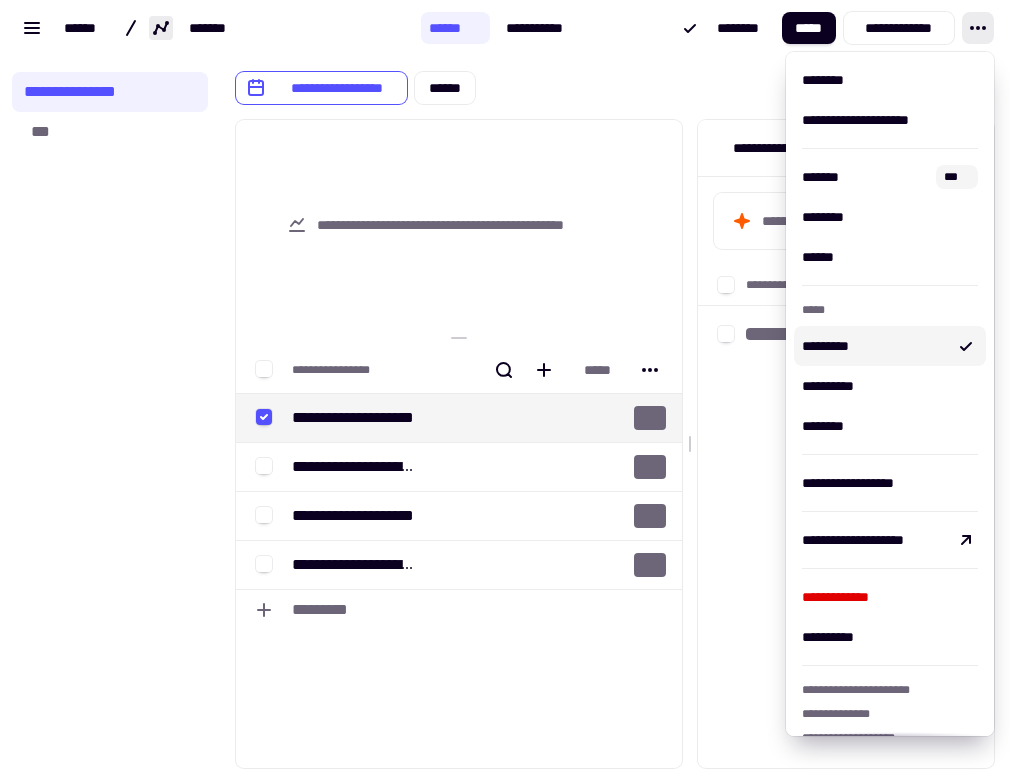 click on "**********" at bounding box center (615, 80) 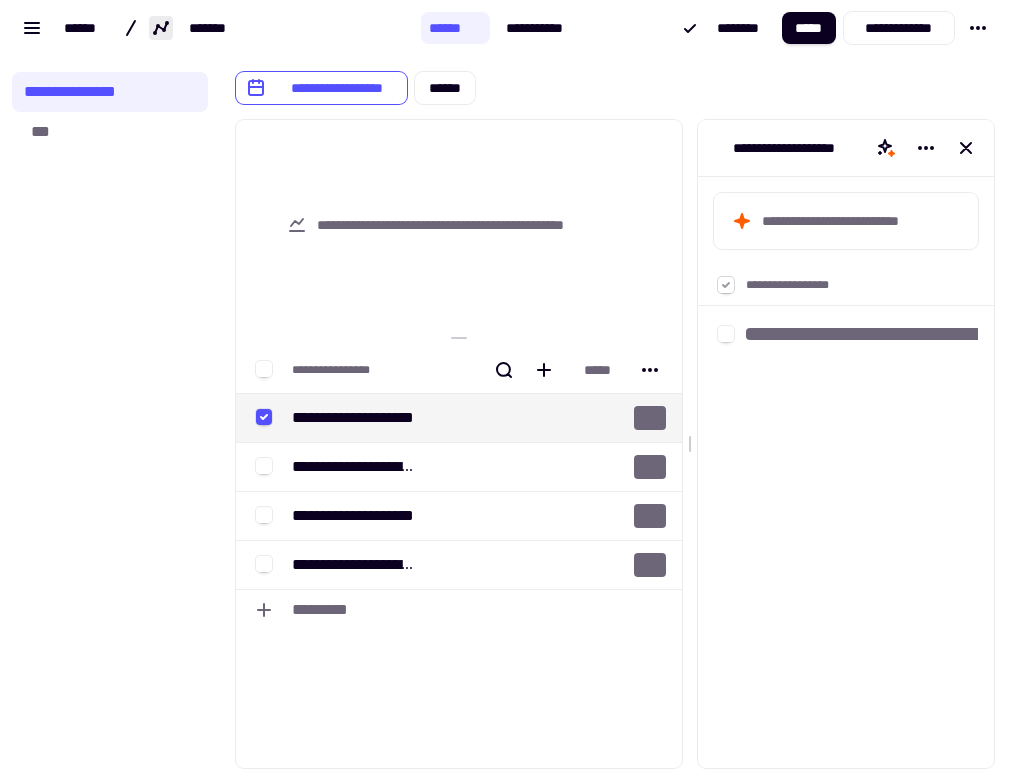 click 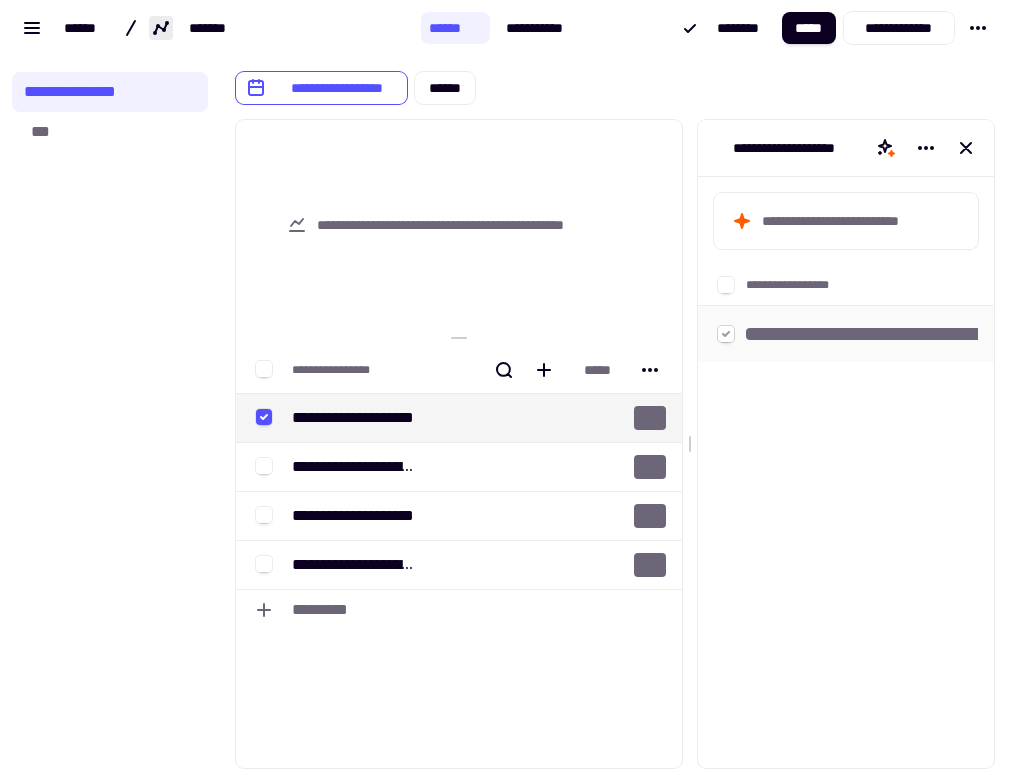 click 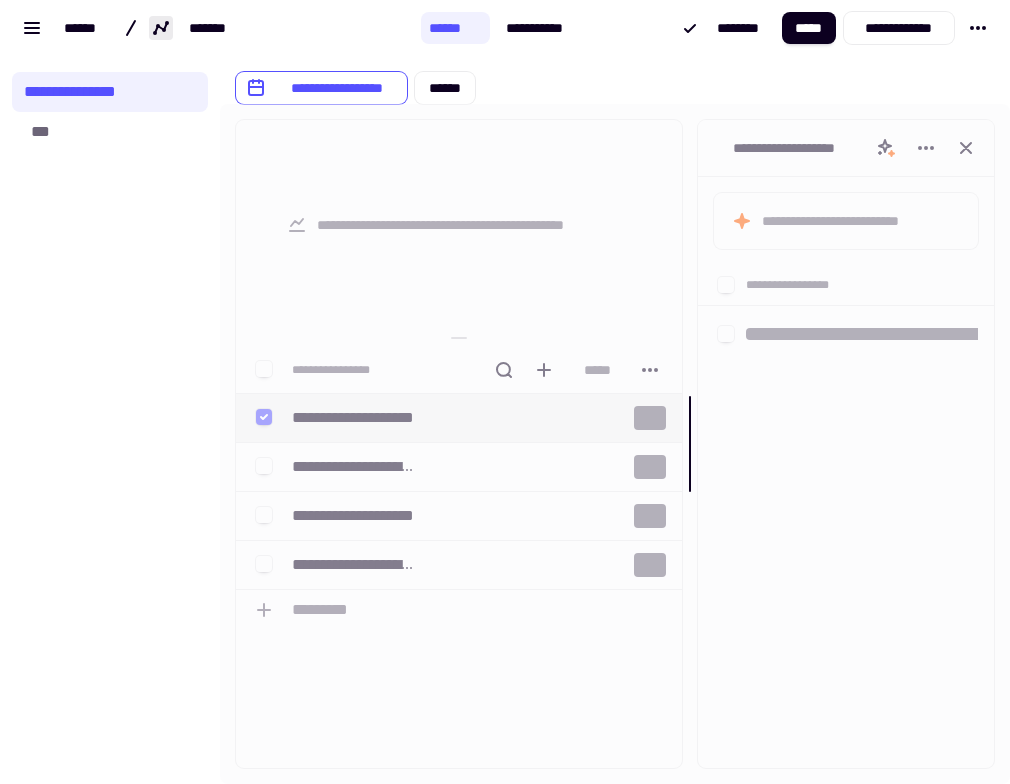 drag, startPoint x: 689, startPoint y: 434, endPoint x: 829, endPoint y: 432, distance: 140.01428 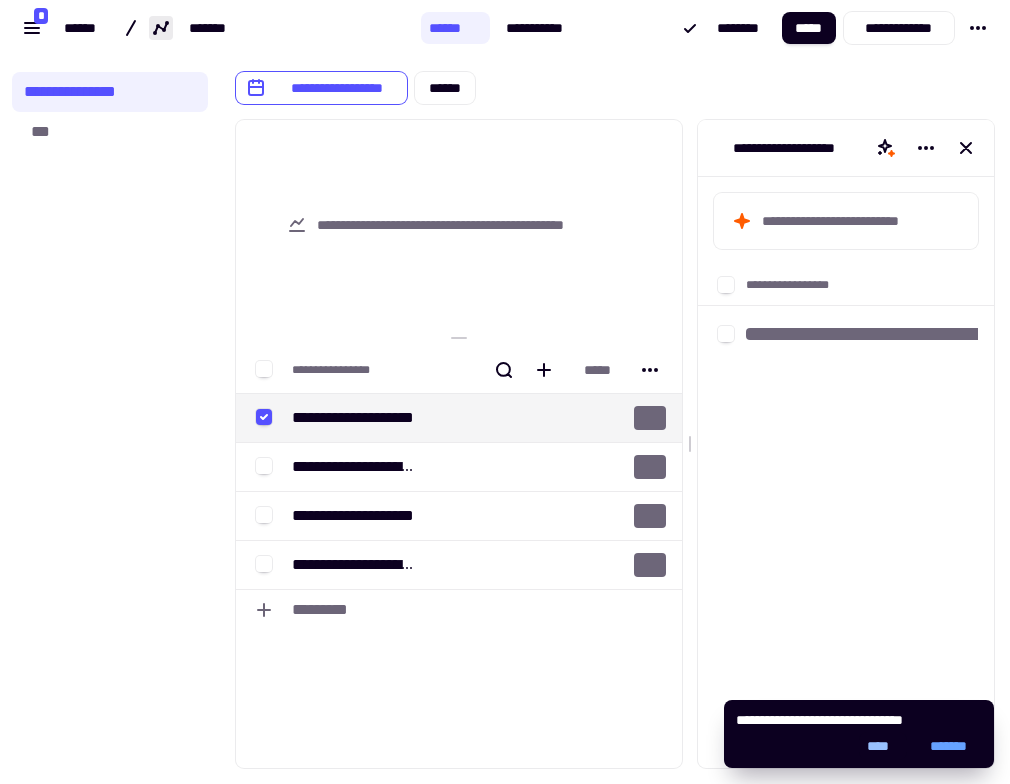 click on "****" 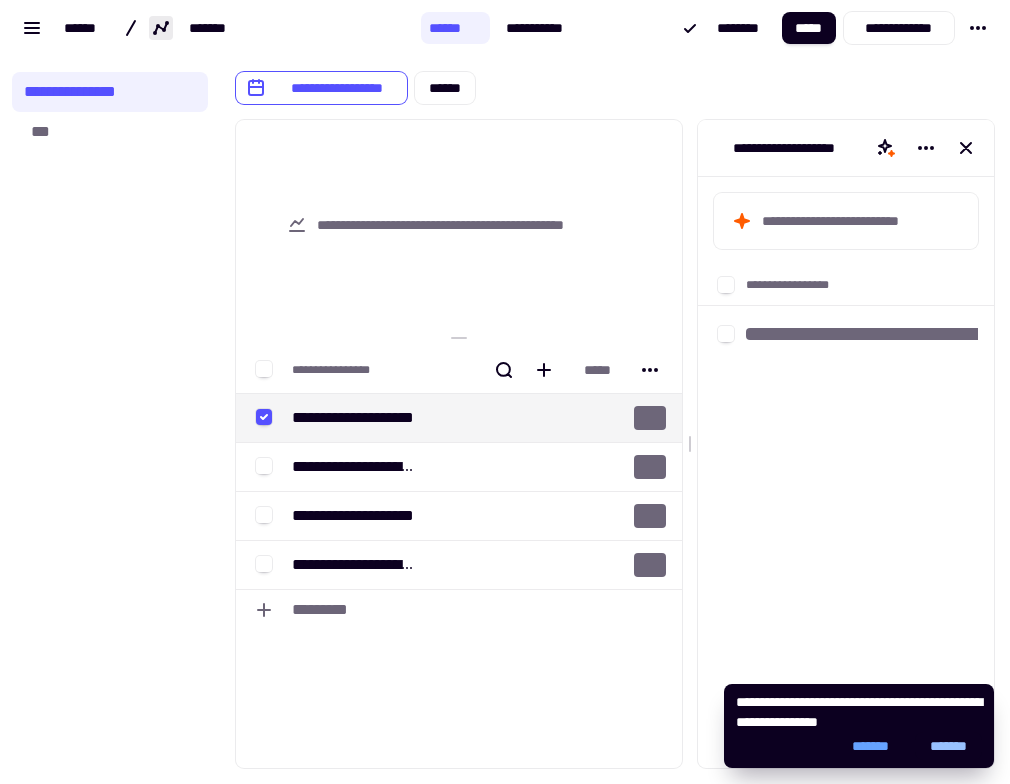 click on "*******" 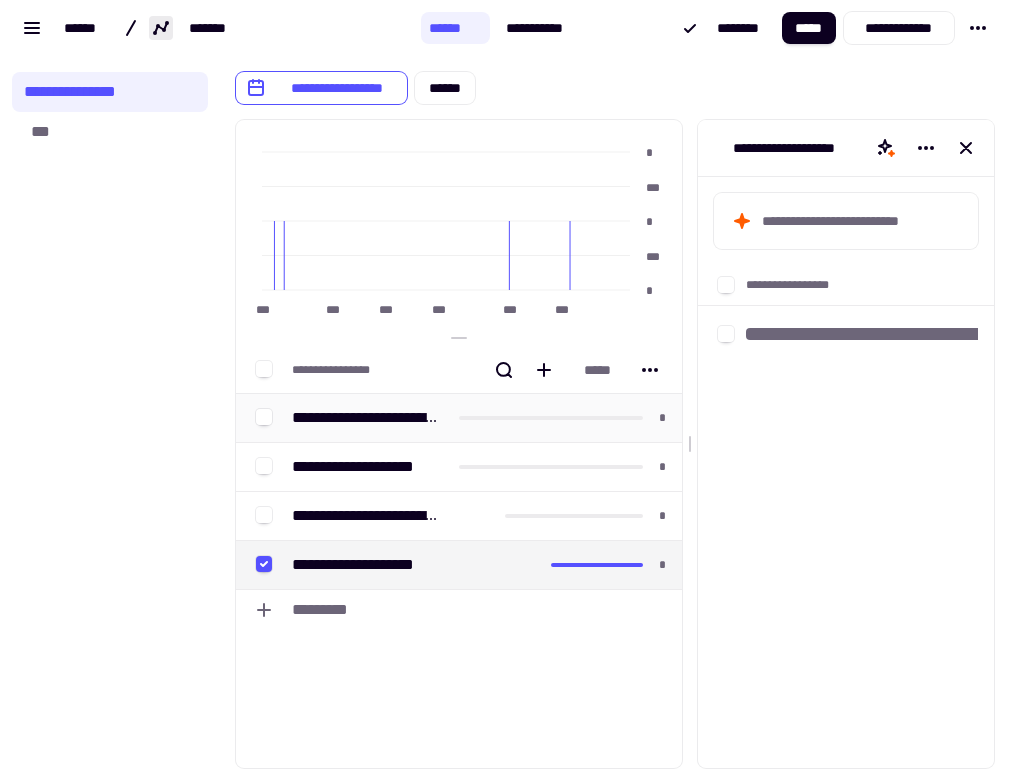 click on "**********" at bounding box center (367, 418) 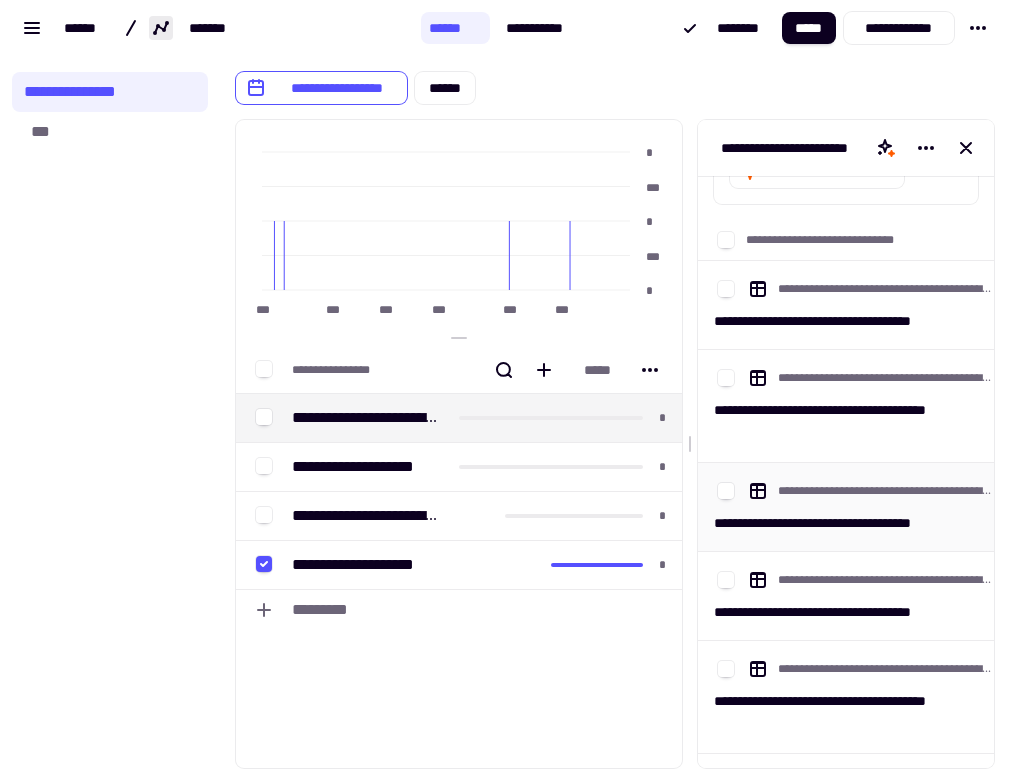 scroll, scrollTop: 0, scrollLeft: 0, axis: both 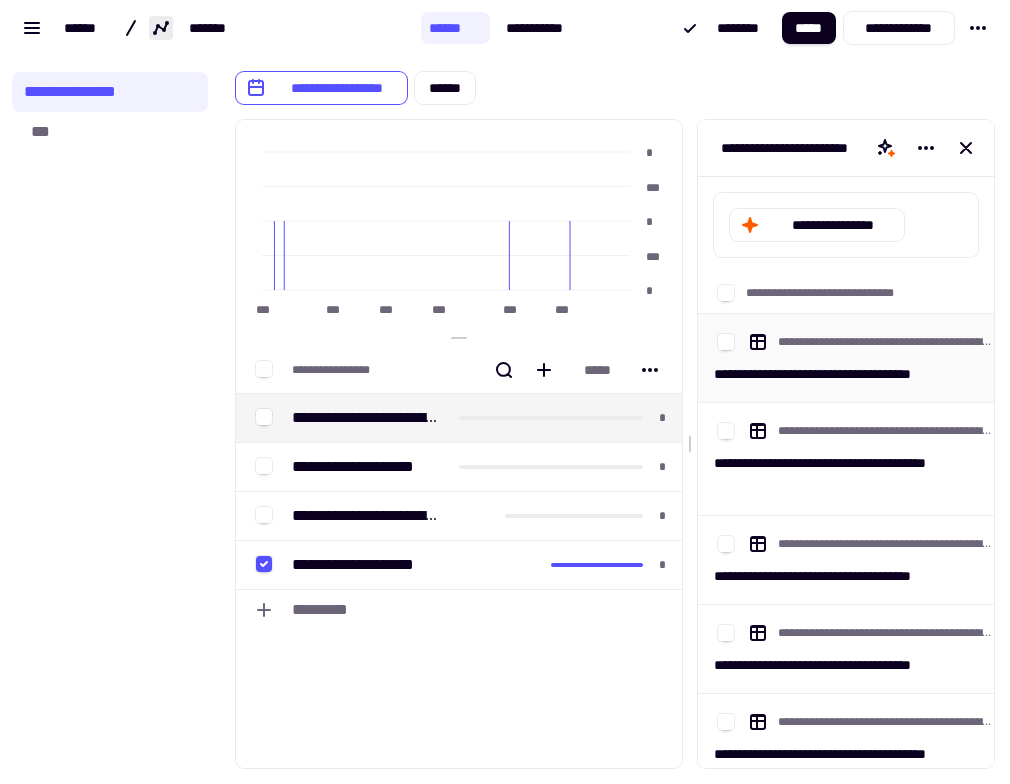 click on "**********" at bounding box center [805, 342] 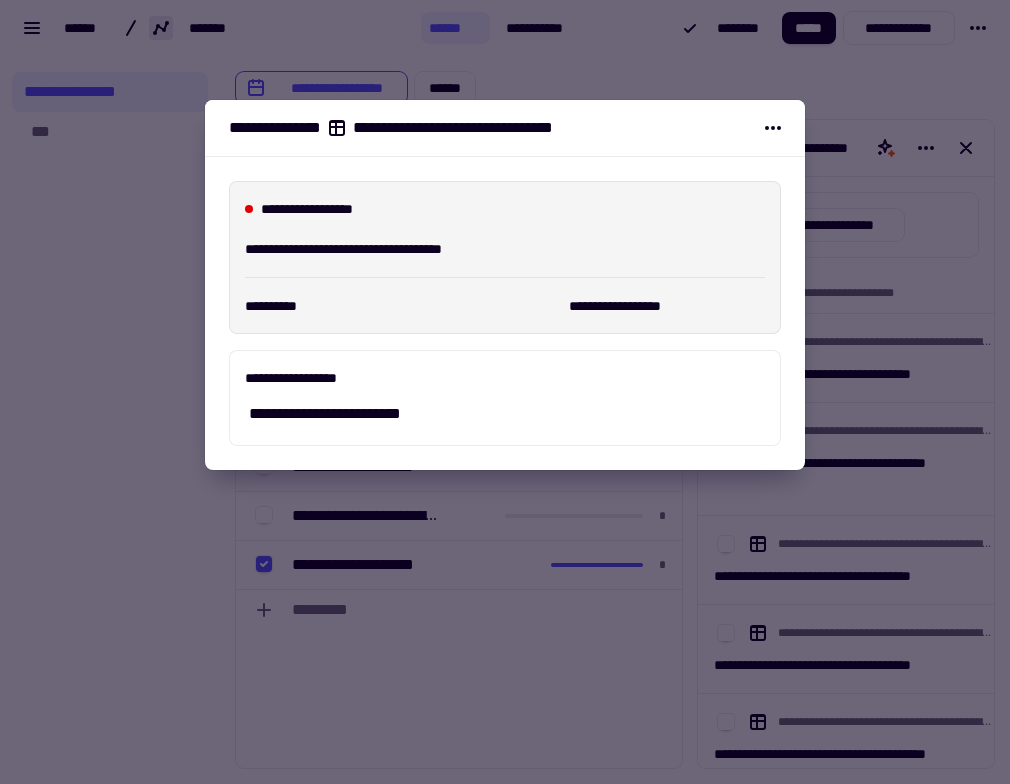 click at bounding box center (505, 392) 